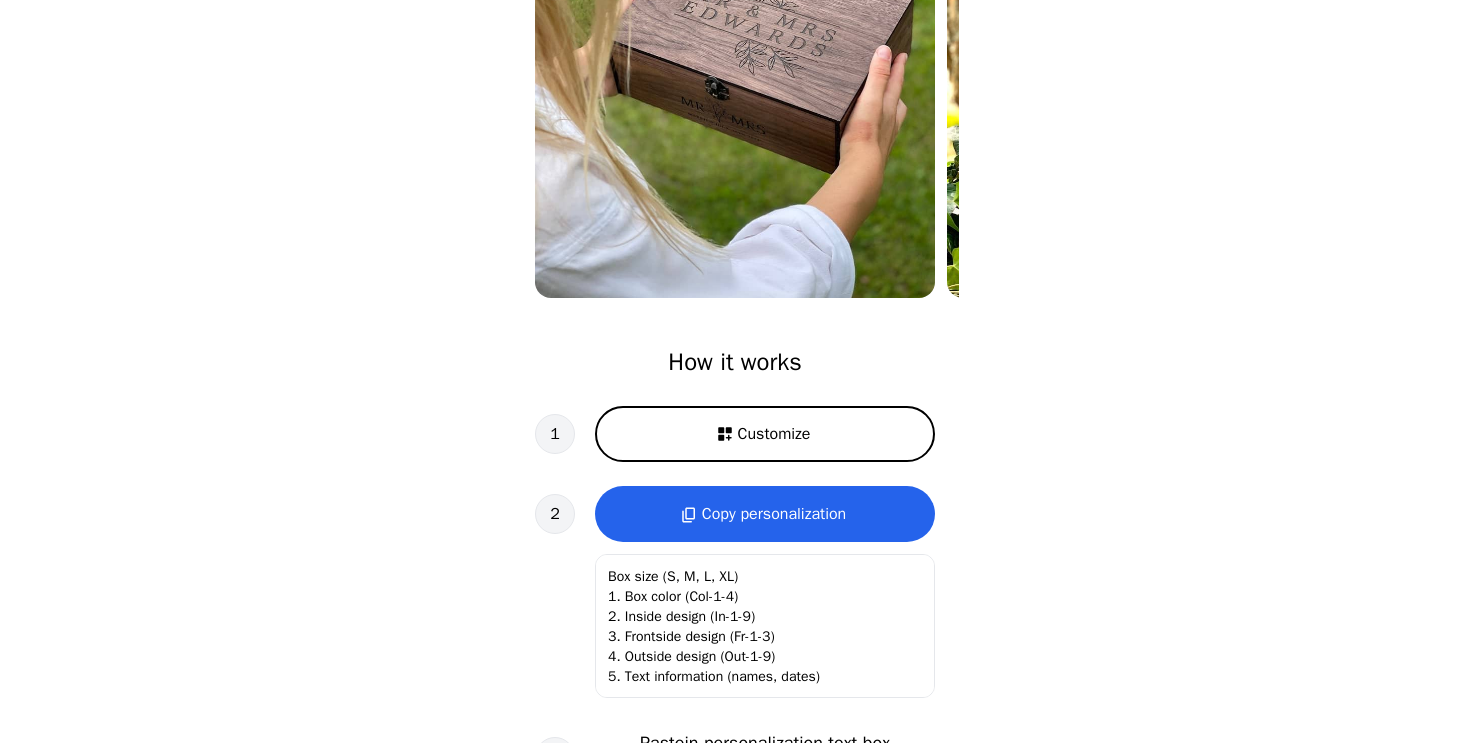 scroll, scrollTop: 615, scrollLeft: 0, axis: vertical 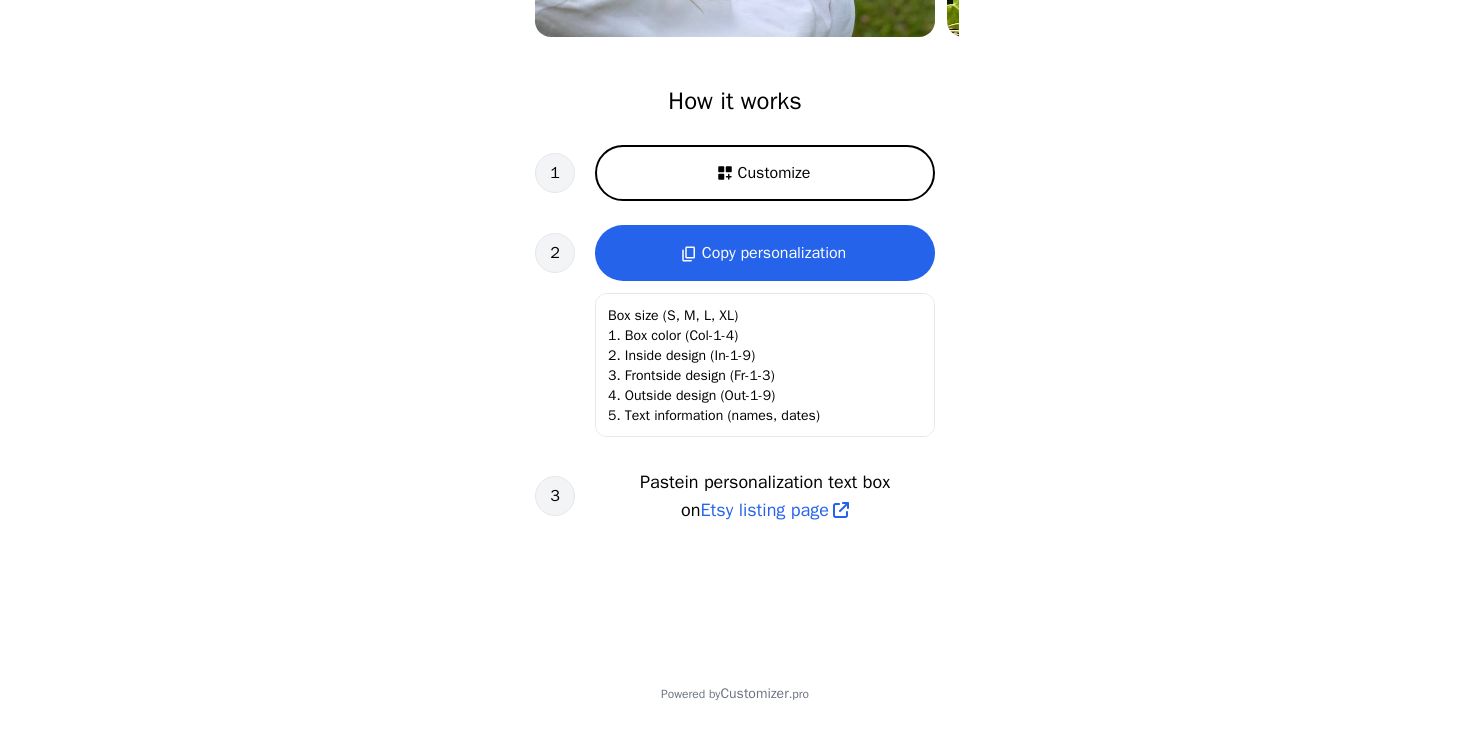 click on "Customize" at bounding box center (774, 173) 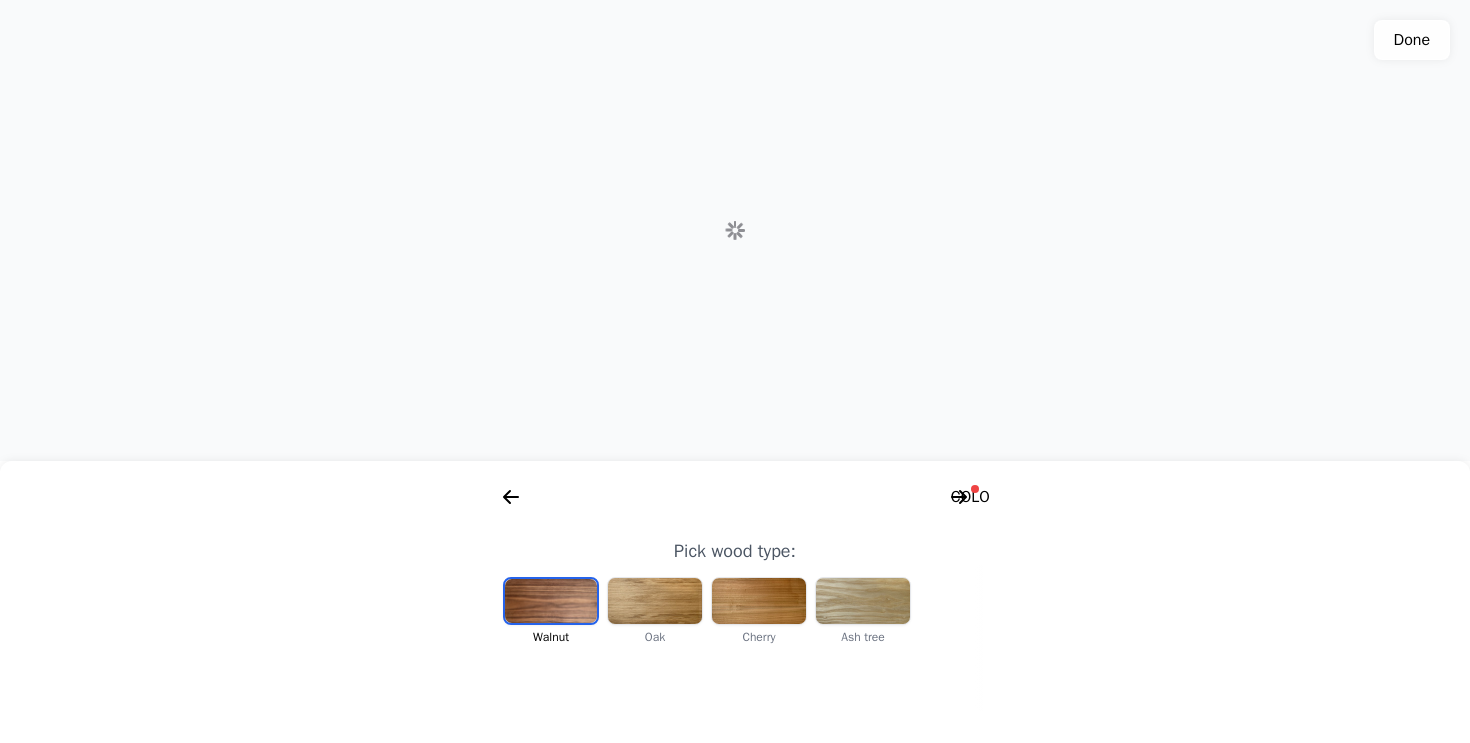 scroll, scrollTop: 0, scrollLeft: 256, axis: horizontal 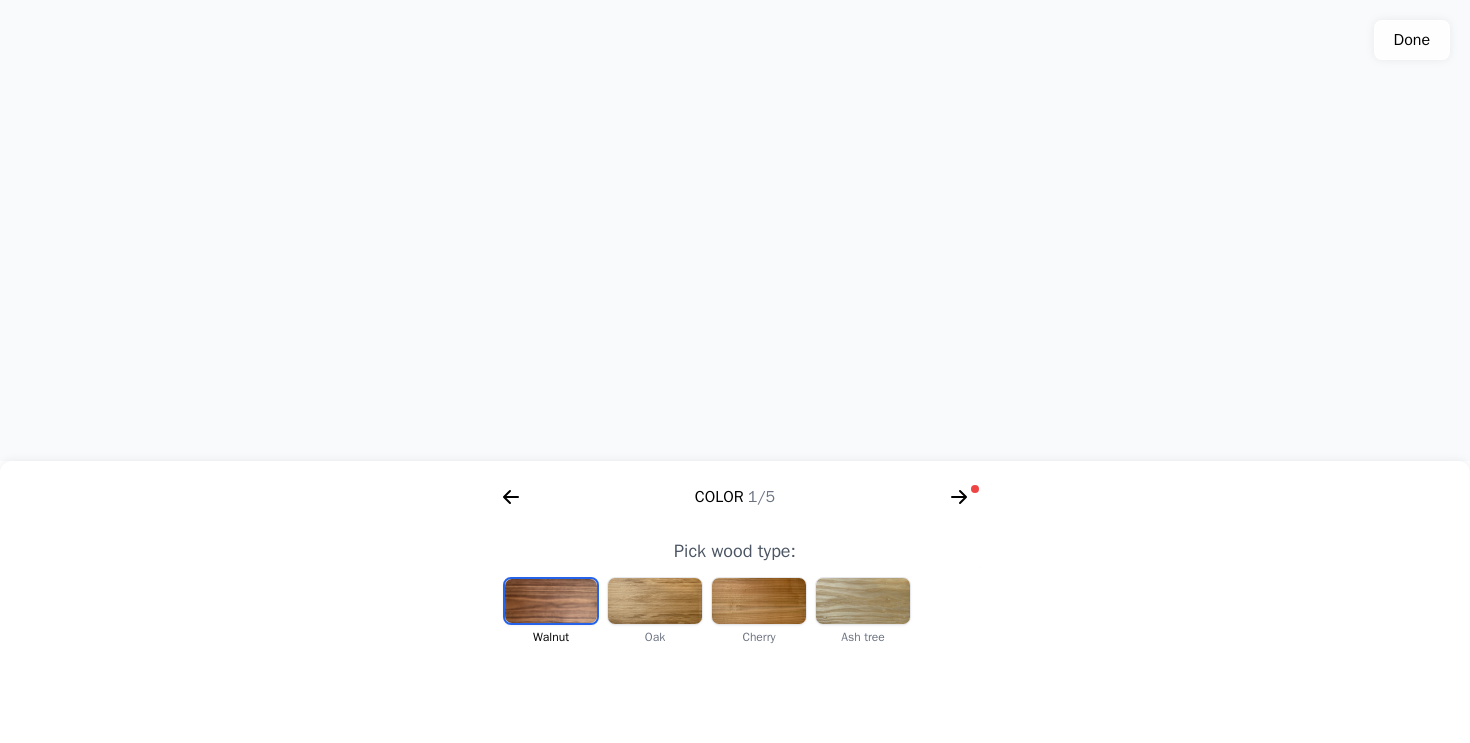 drag, startPoint x: 800, startPoint y: 287, endPoint x: 721, endPoint y: 288, distance: 79.00633 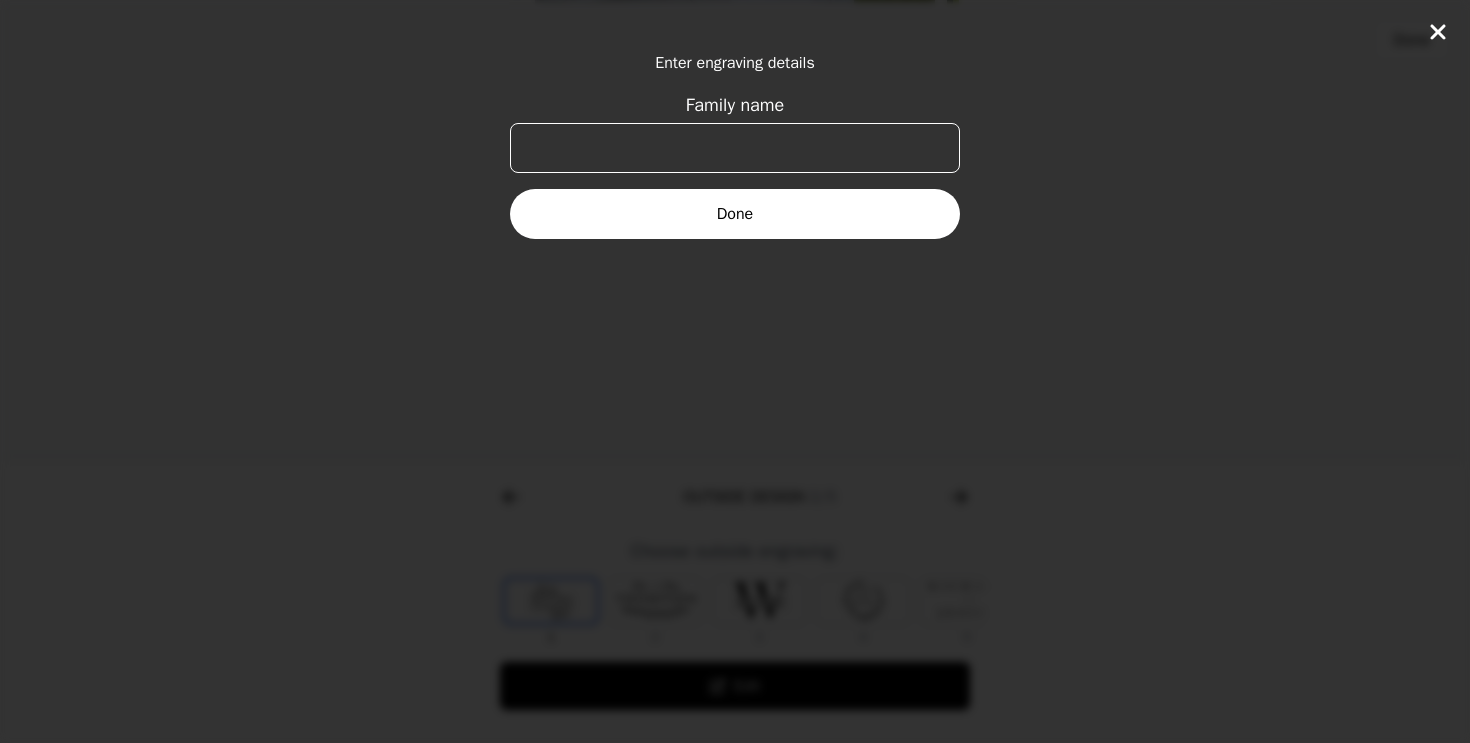 scroll, scrollTop: 0, scrollLeft: 768, axis: horizontal 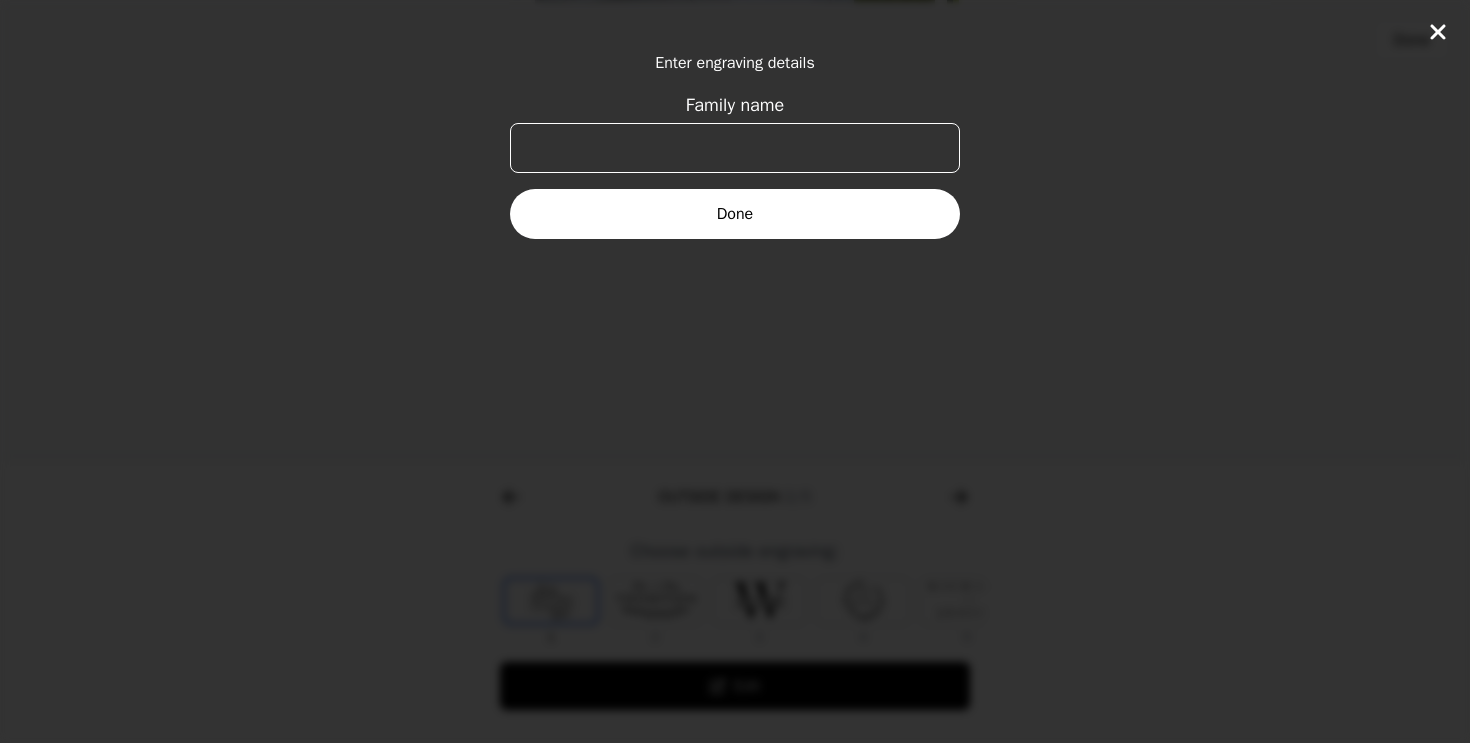 click on "Enter engraving details Family name Done" 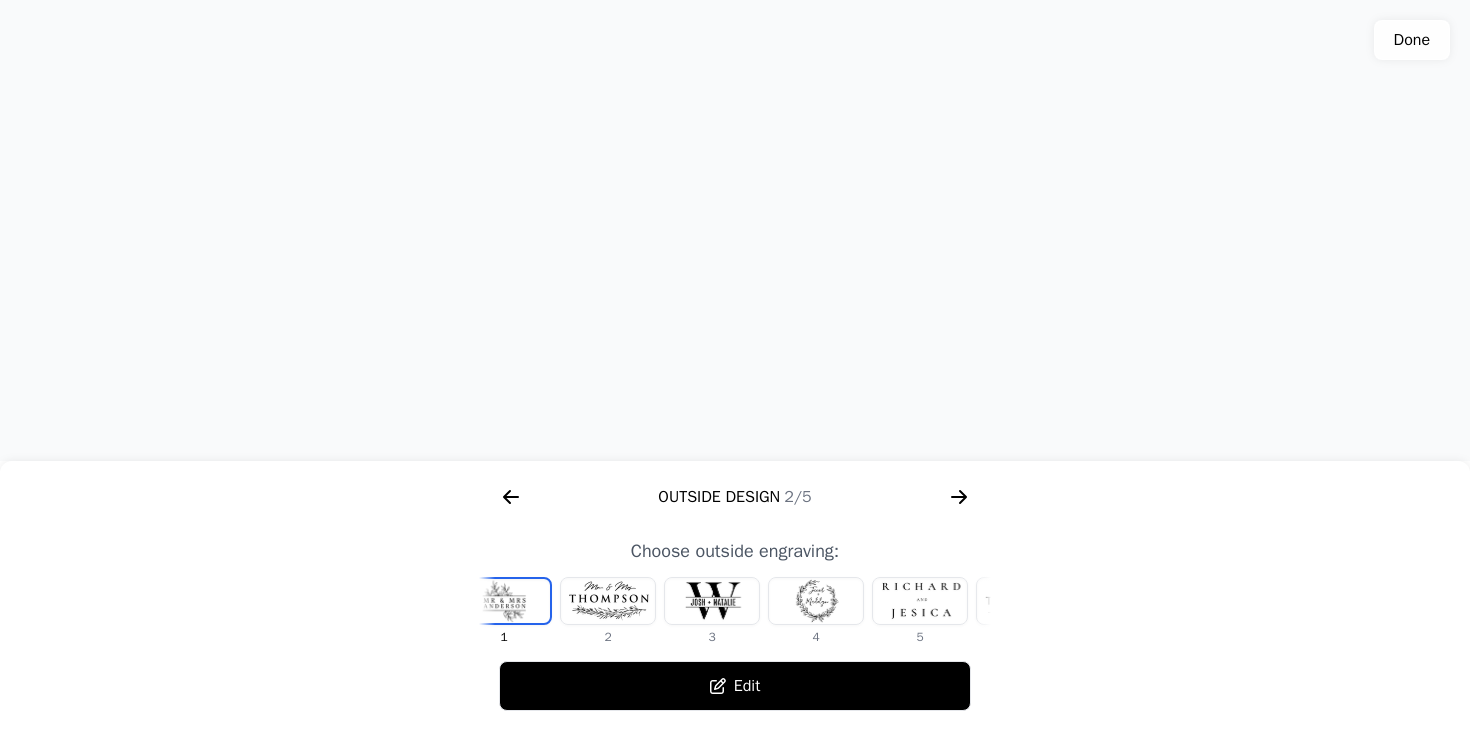 scroll, scrollTop: 0, scrollLeft: 0, axis: both 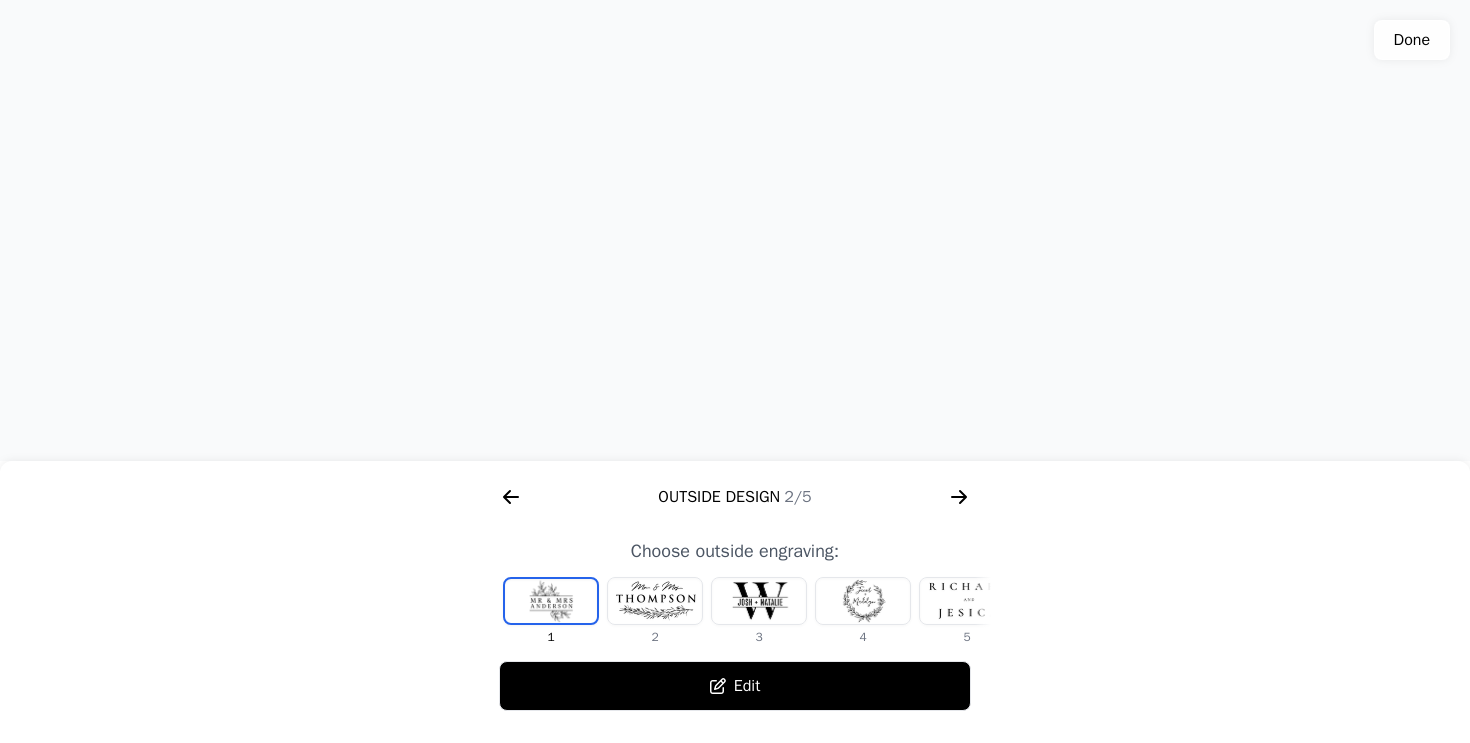 click at bounding box center [759, 601] 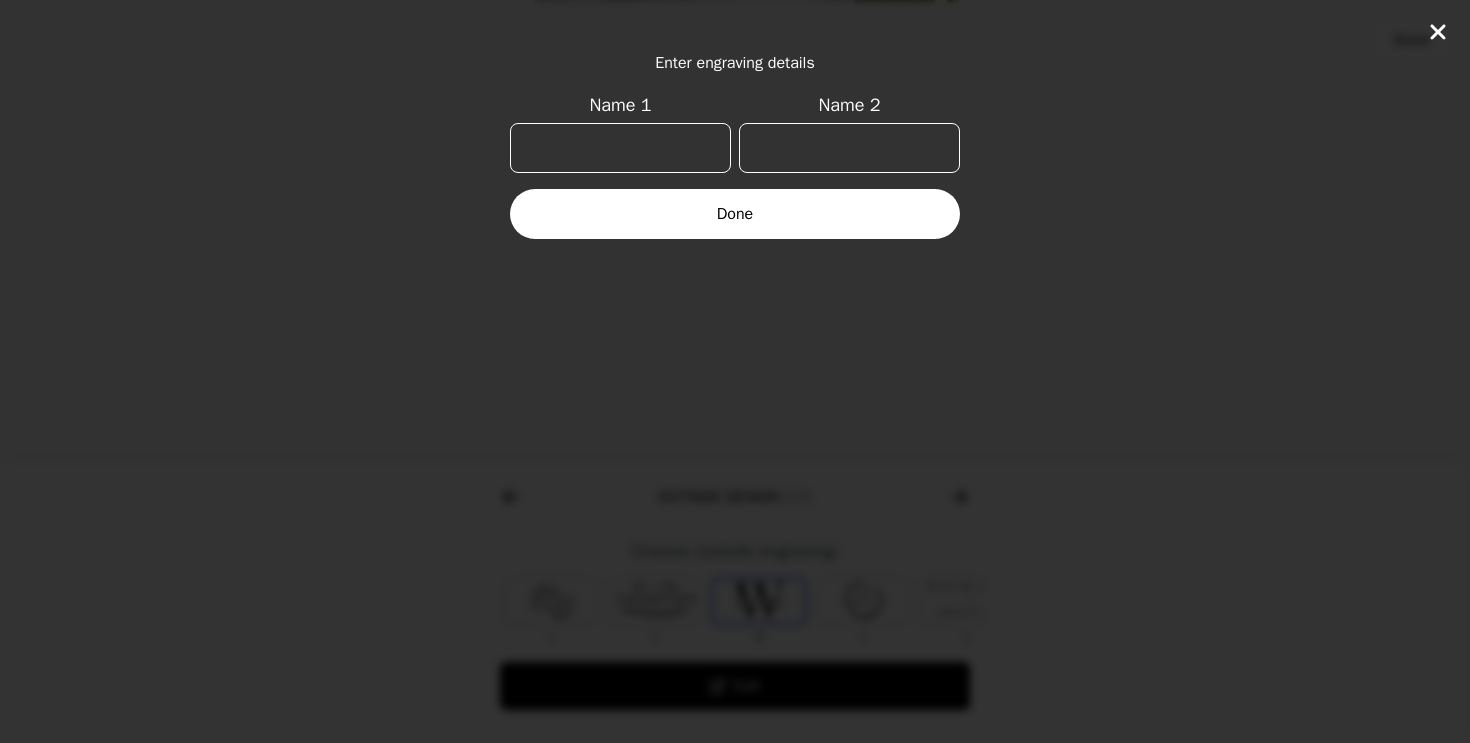 scroll, scrollTop: 0, scrollLeft: 24, axis: horizontal 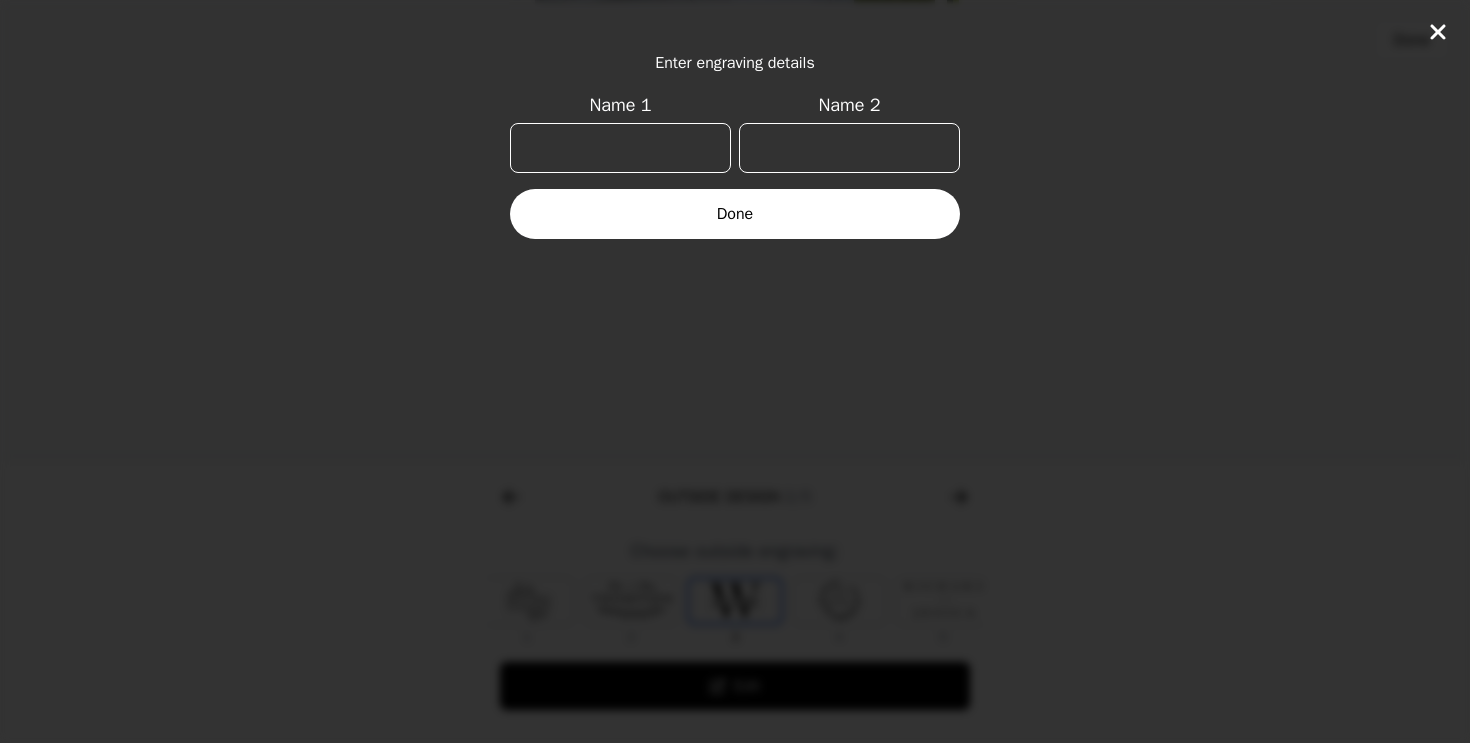 click 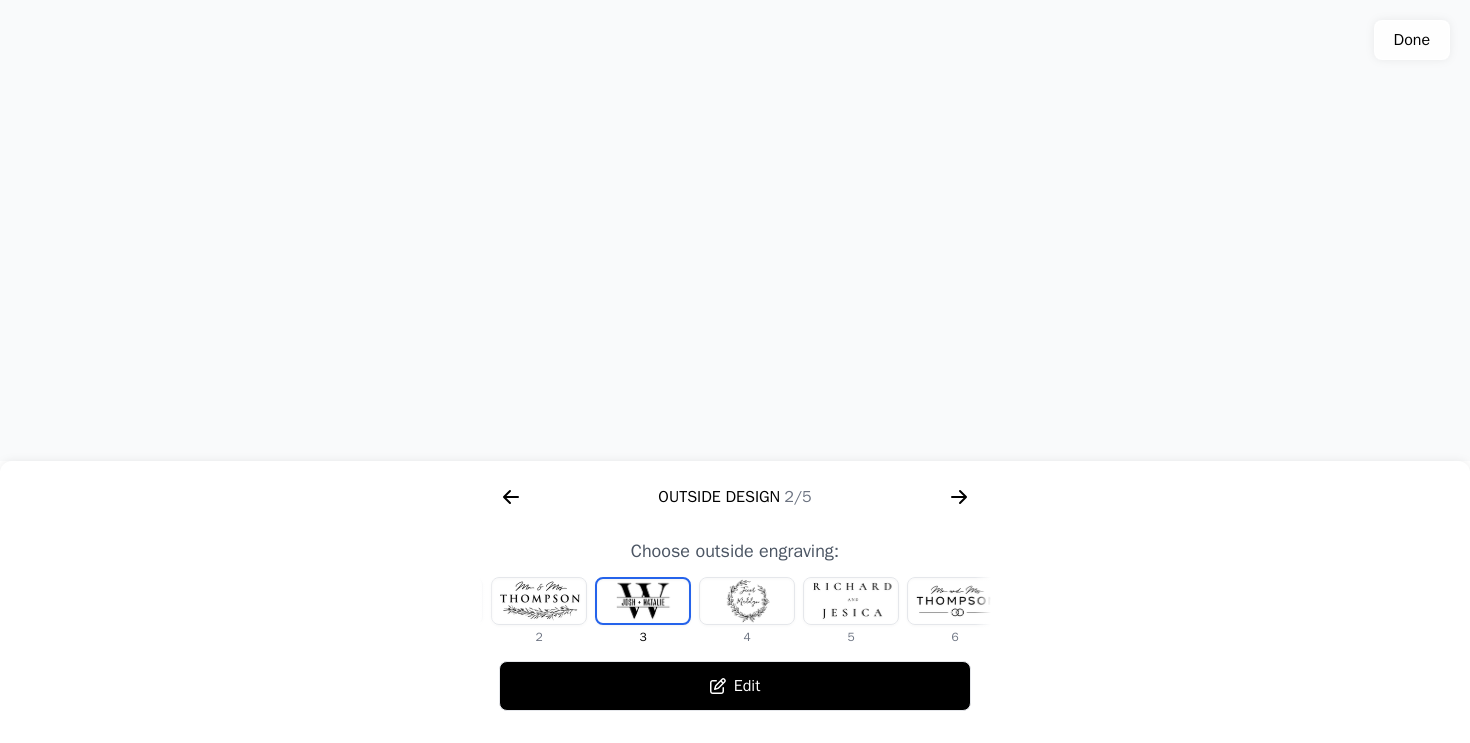 scroll, scrollTop: 0, scrollLeft: 118, axis: horizontal 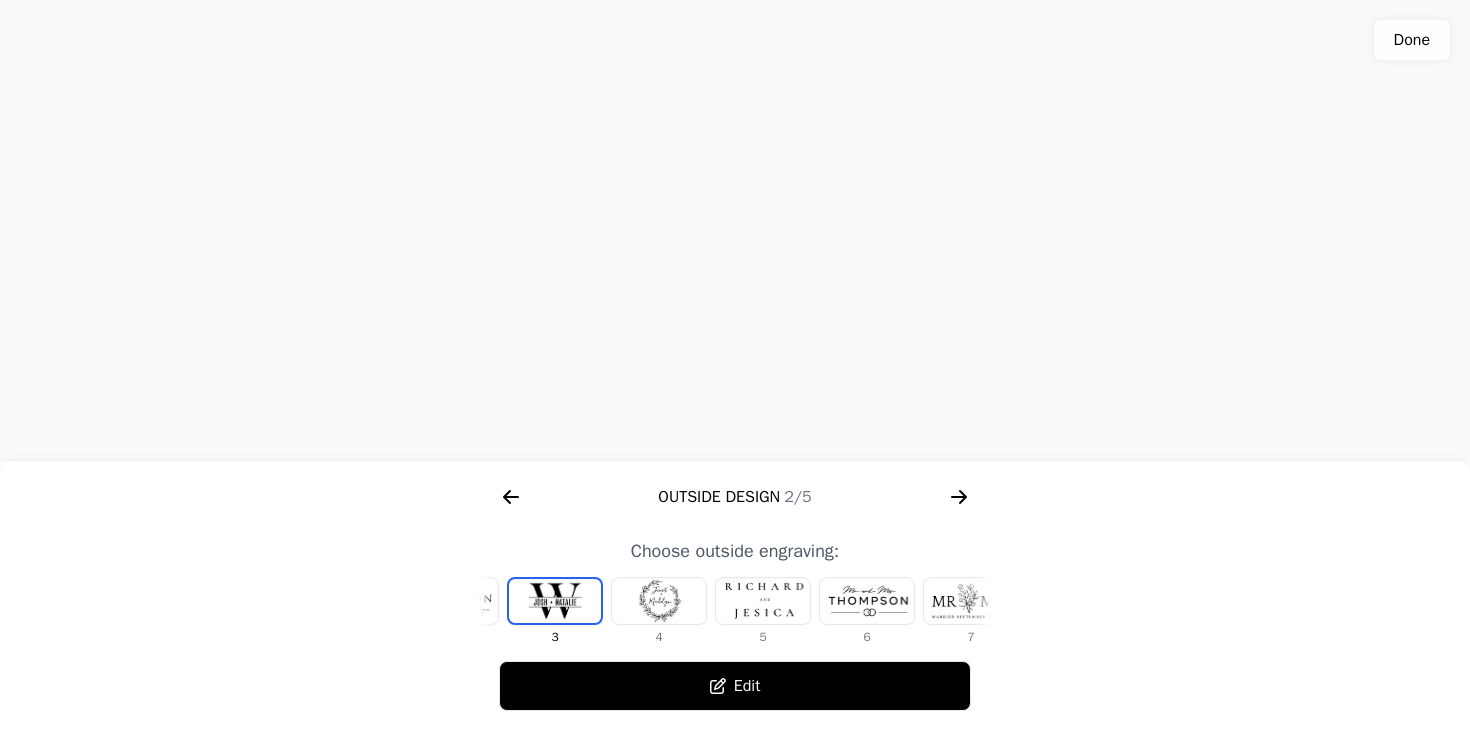 click at bounding box center (763, 601) 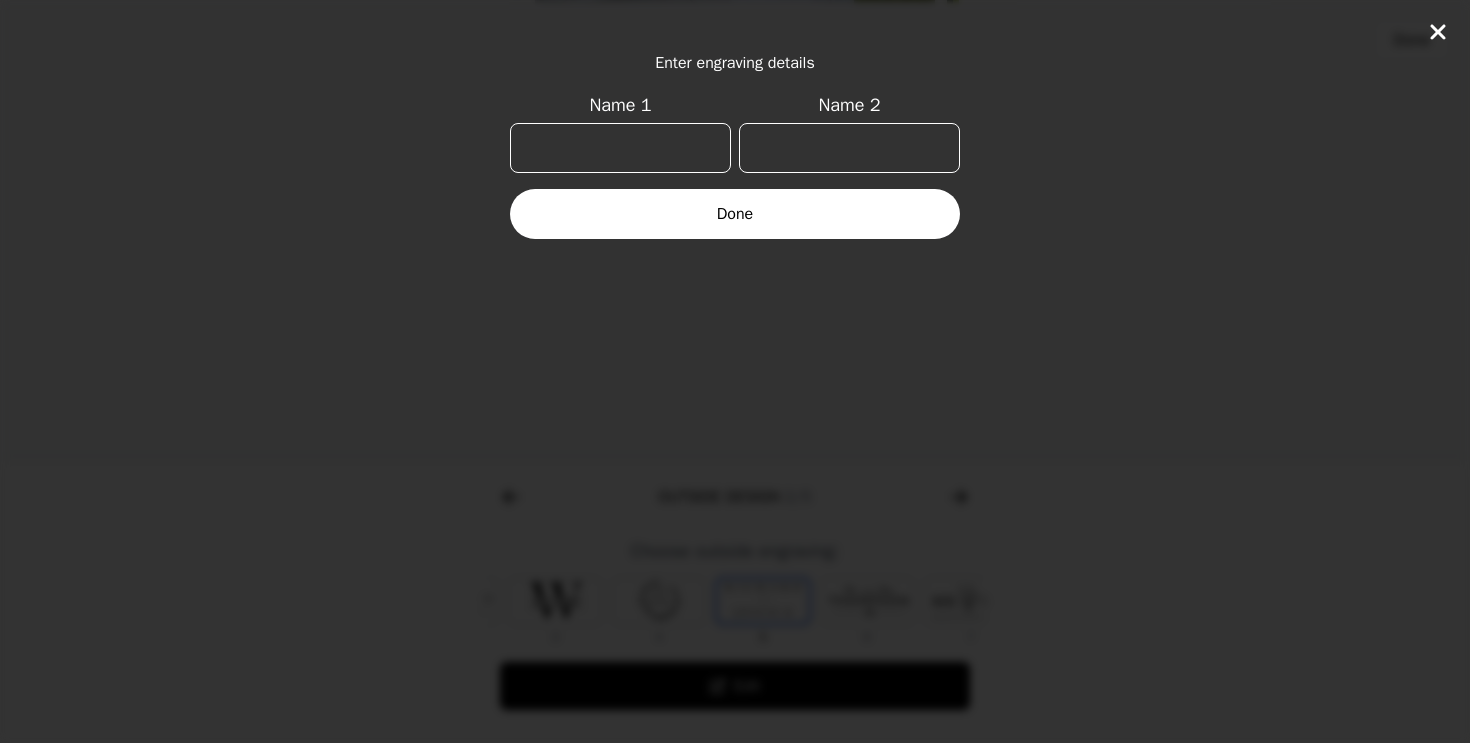 scroll, scrollTop: 0, scrollLeft: 232, axis: horizontal 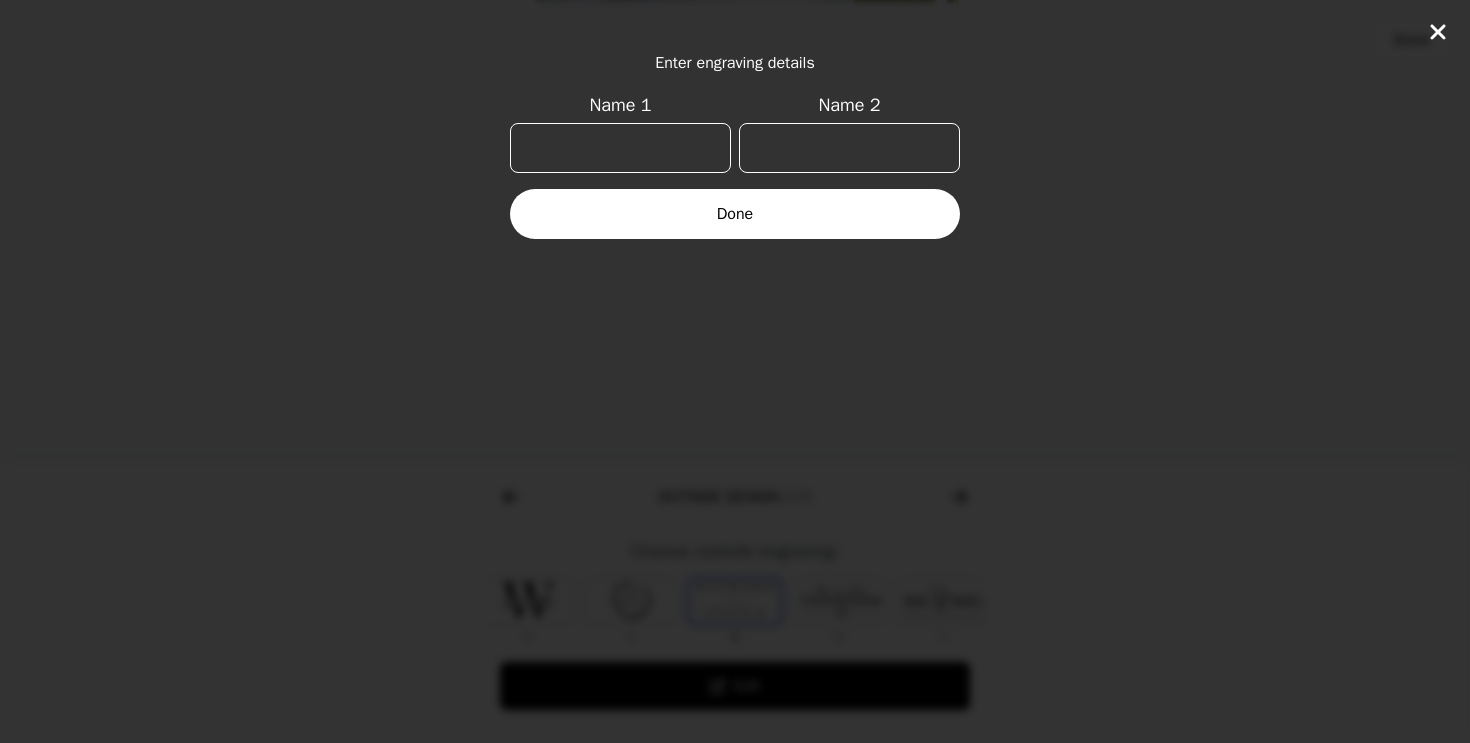 click on "Name 1" at bounding box center [620, 148] 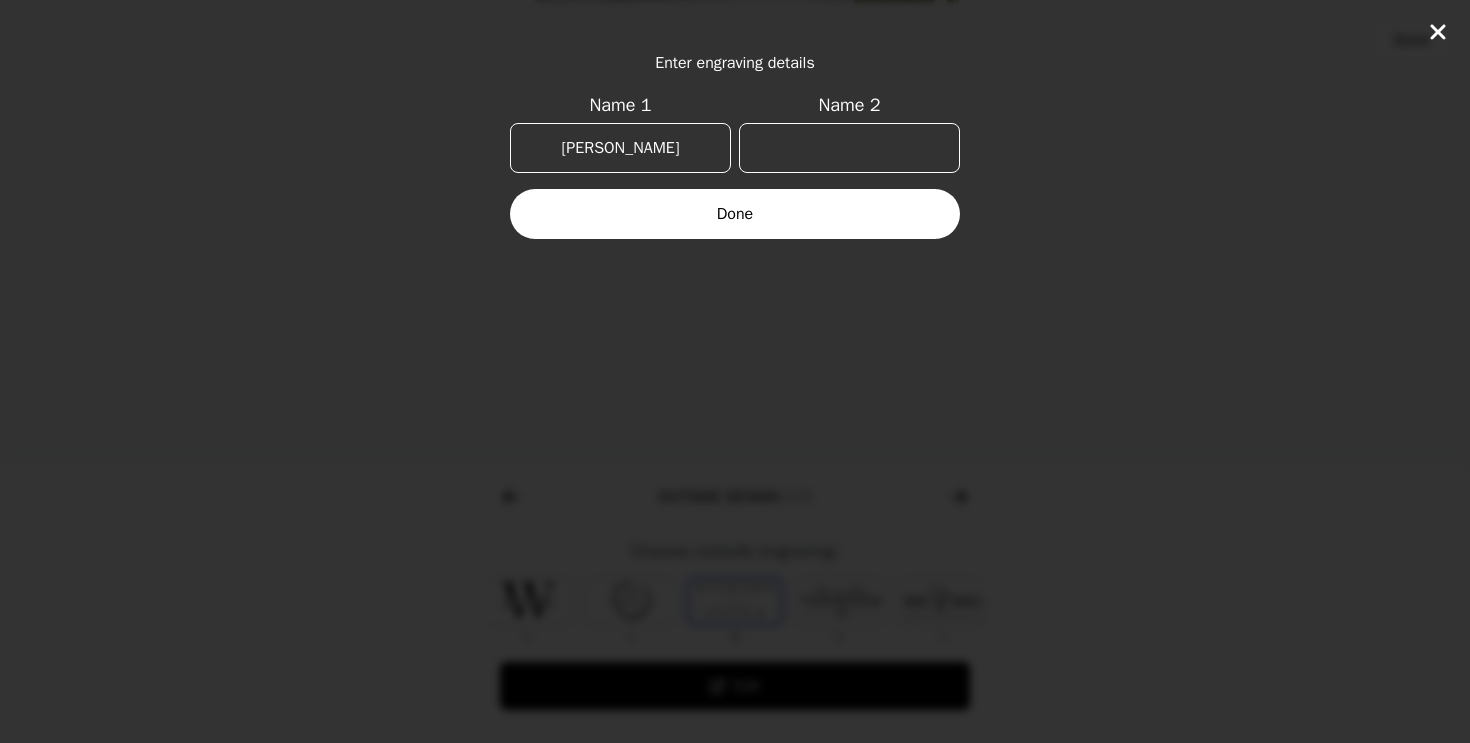 type on "[PERSON_NAME]" 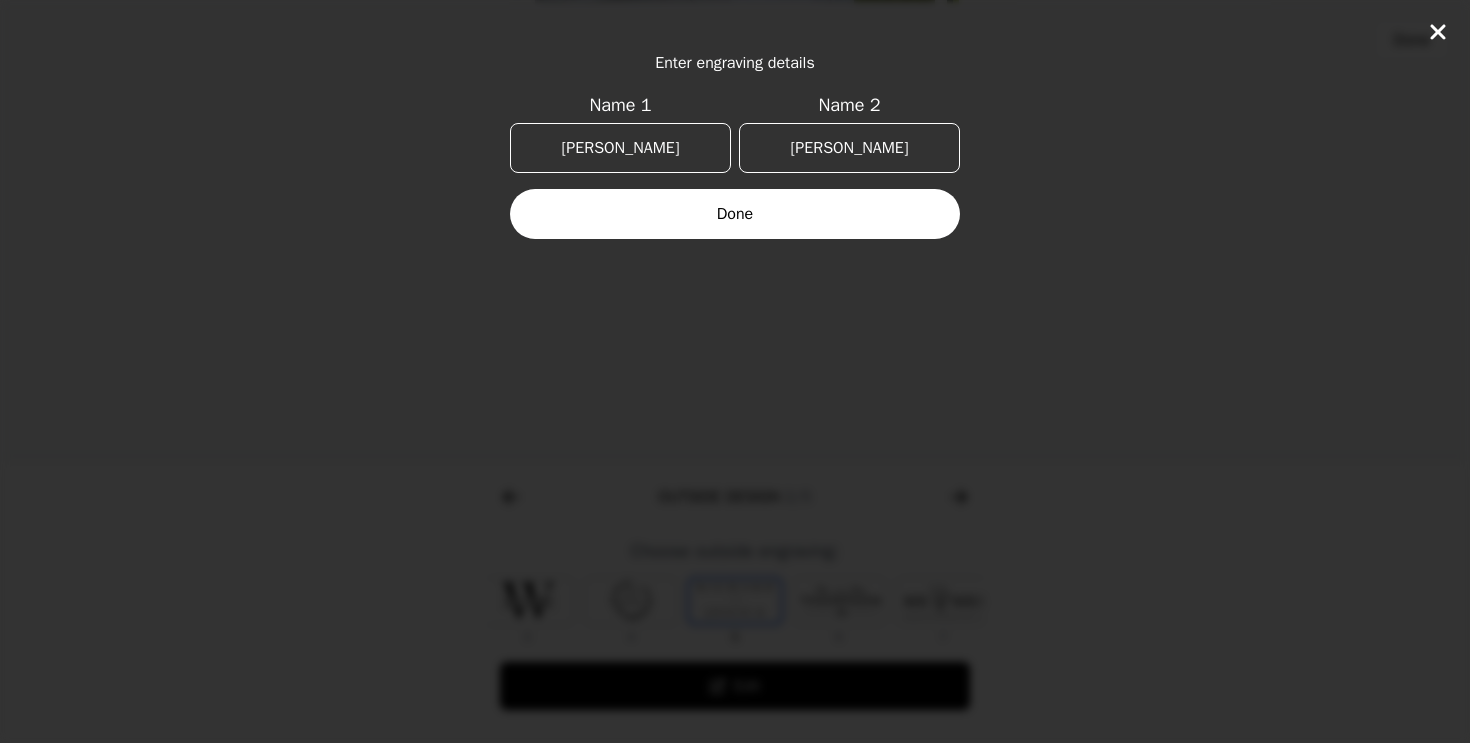 type on "[PERSON_NAME]" 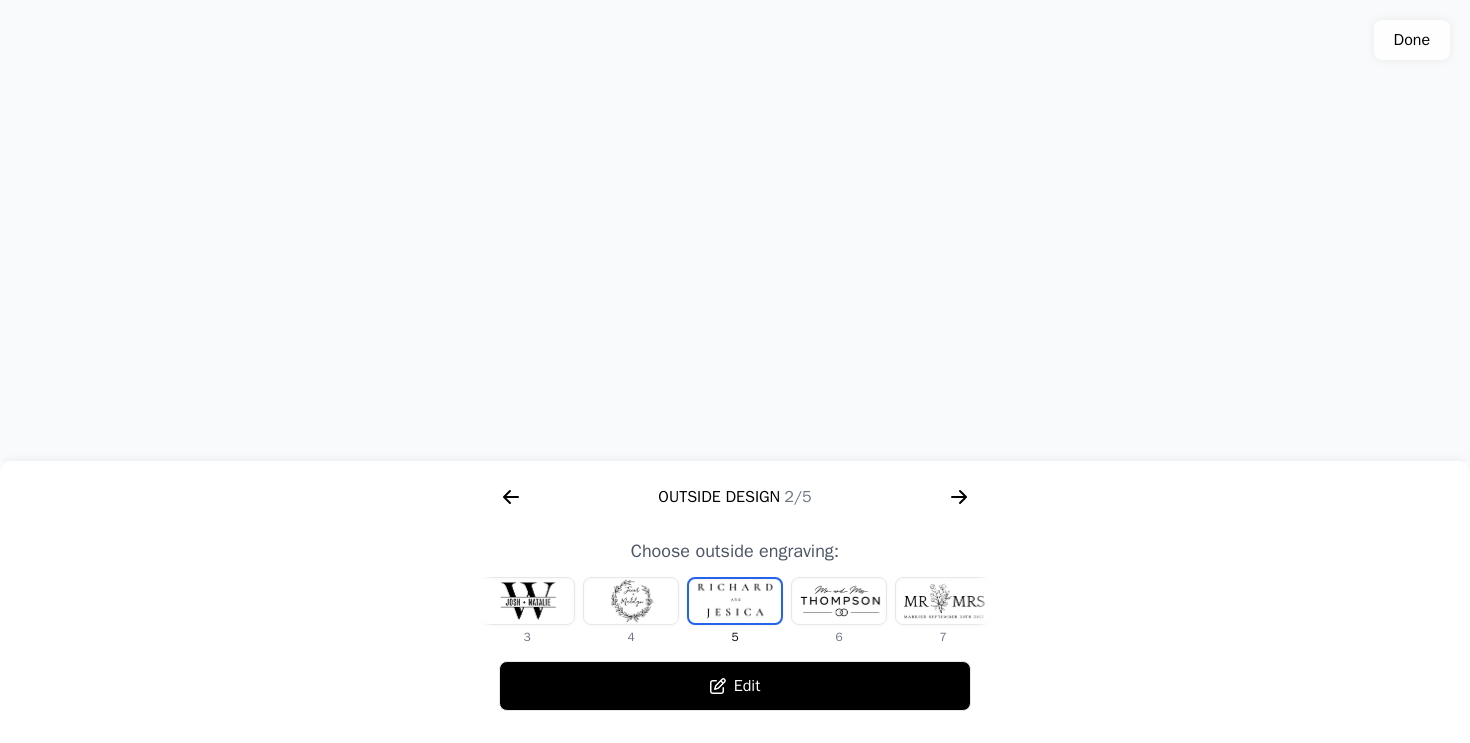 click at bounding box center [735, 230] 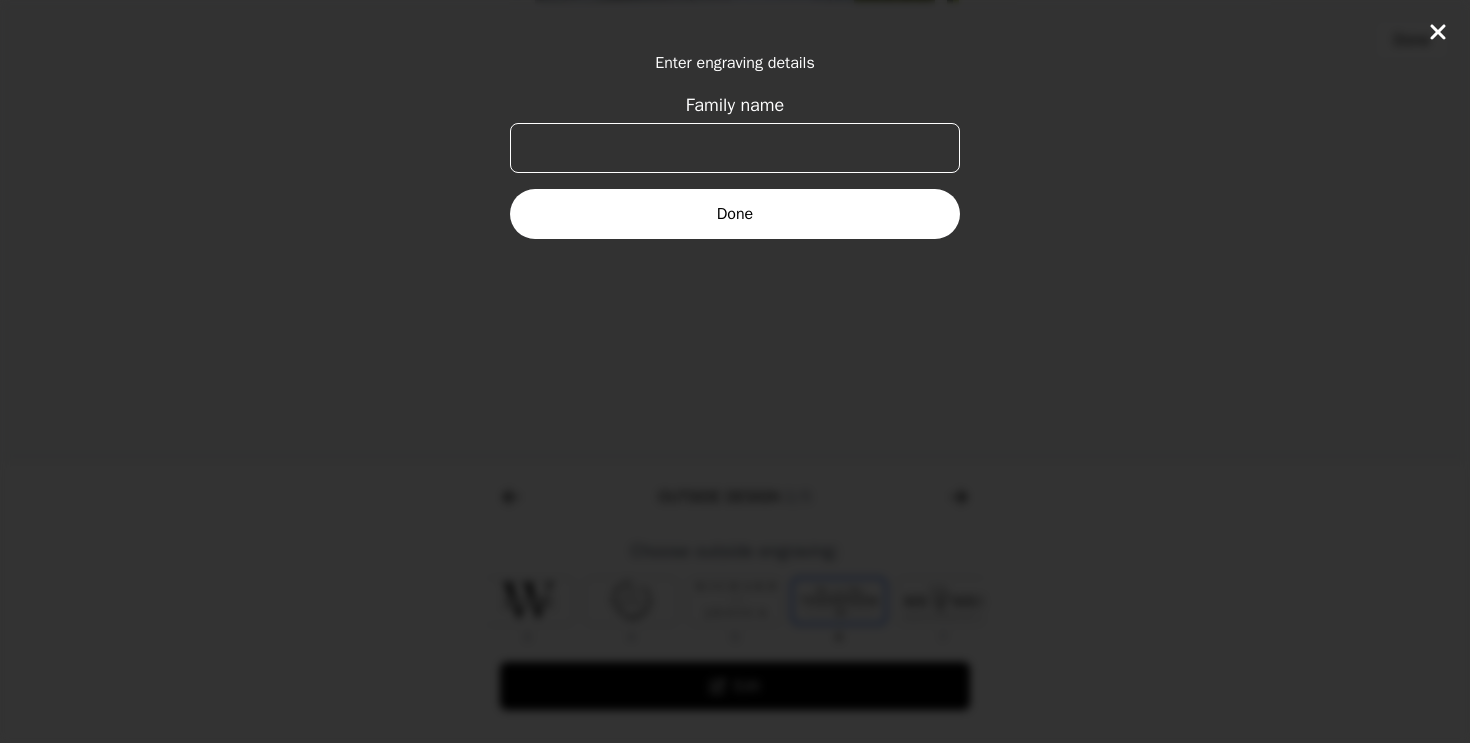 scroll, scrollTop: 0, scrollLeft: 336, axis: horizontal 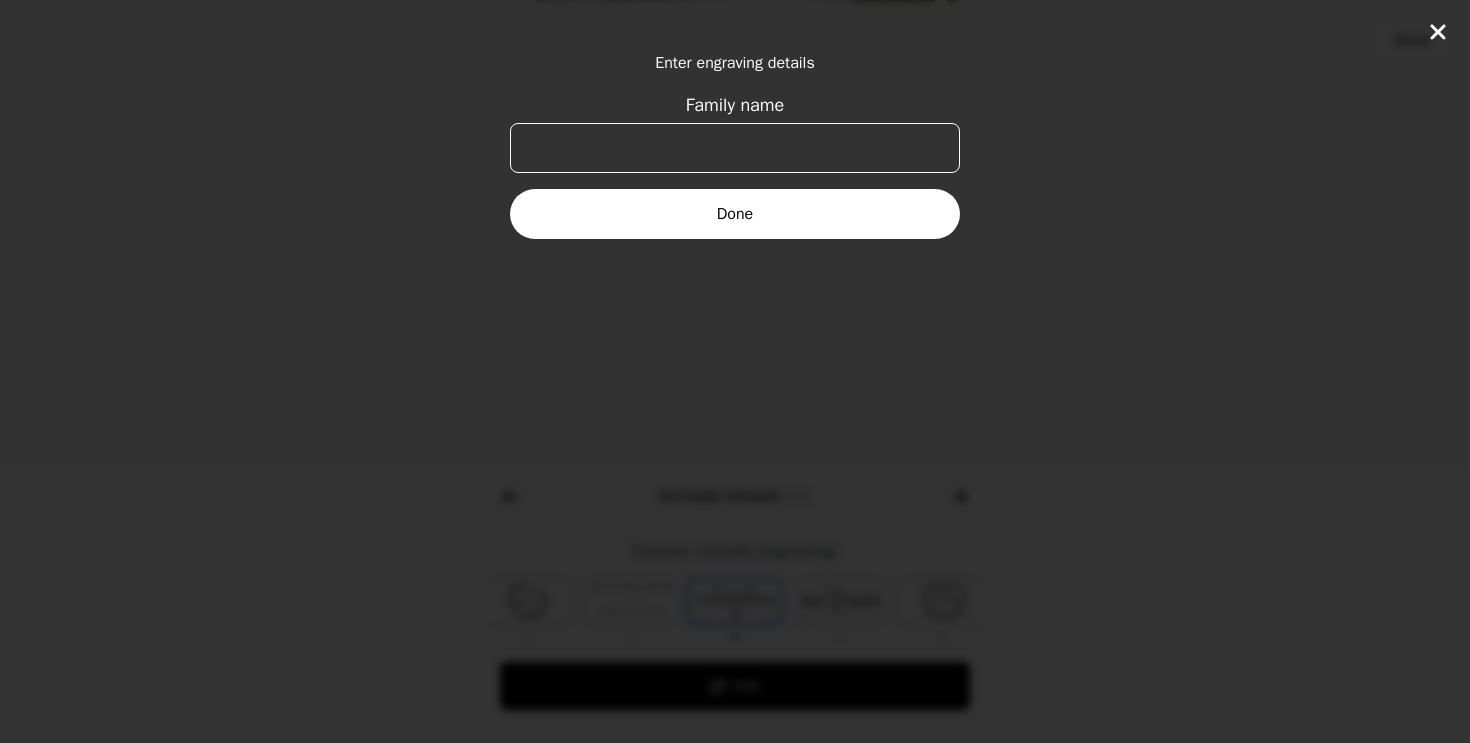 click on "Enter engraving details Family name Done" 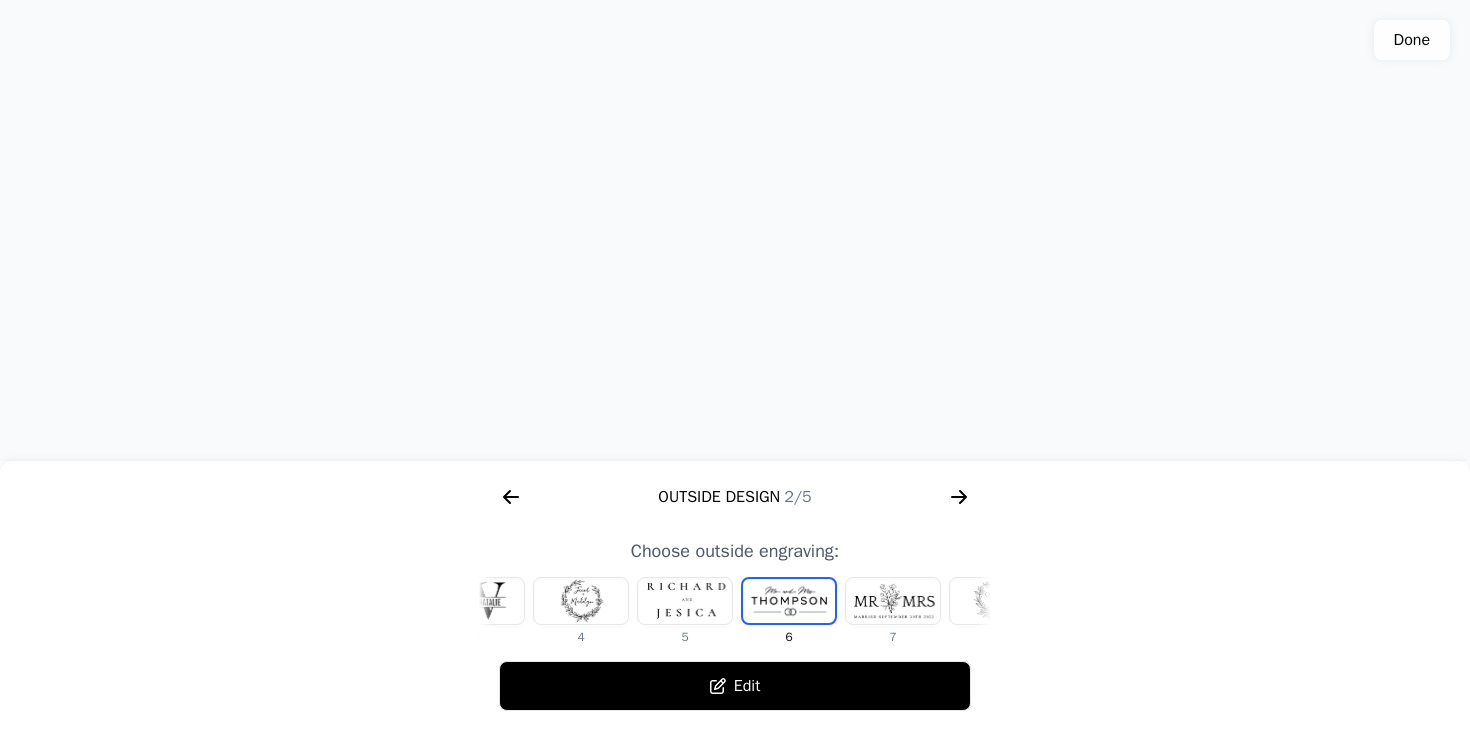 scroll, scrollTop: 0, scrollLeft: 280, axis: horizontal 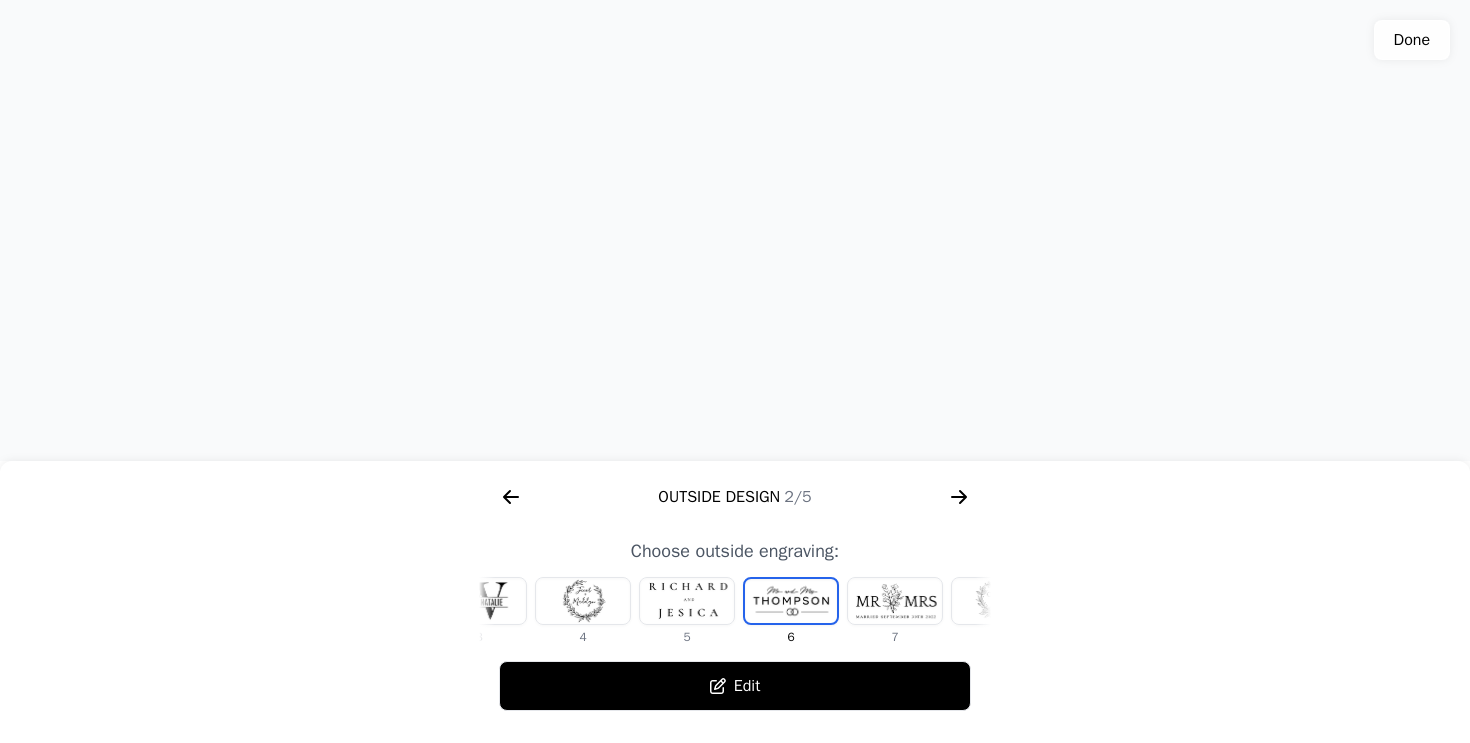 click at bounding box center [687, 601] 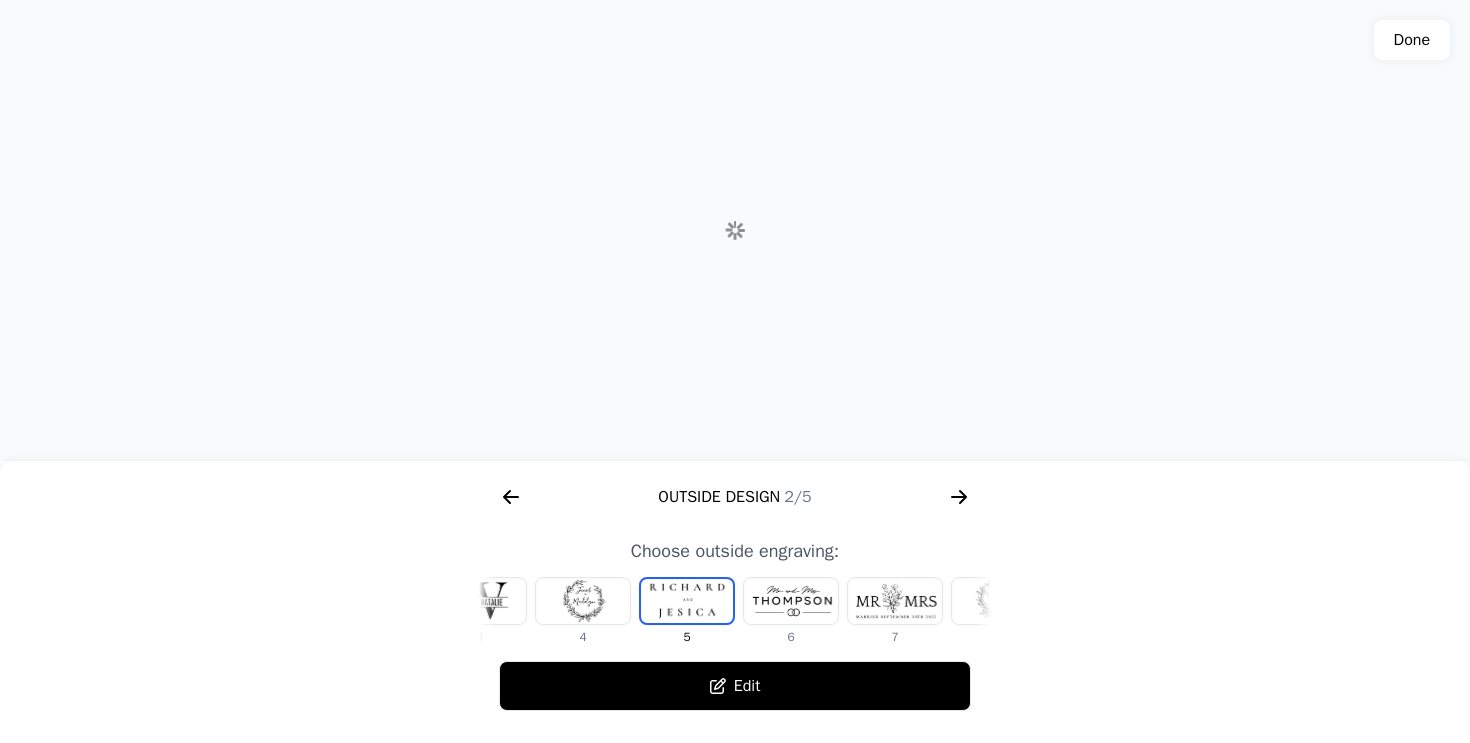 scroll, scrollTop: 0, scrollLeft: 232, axis: horizontal 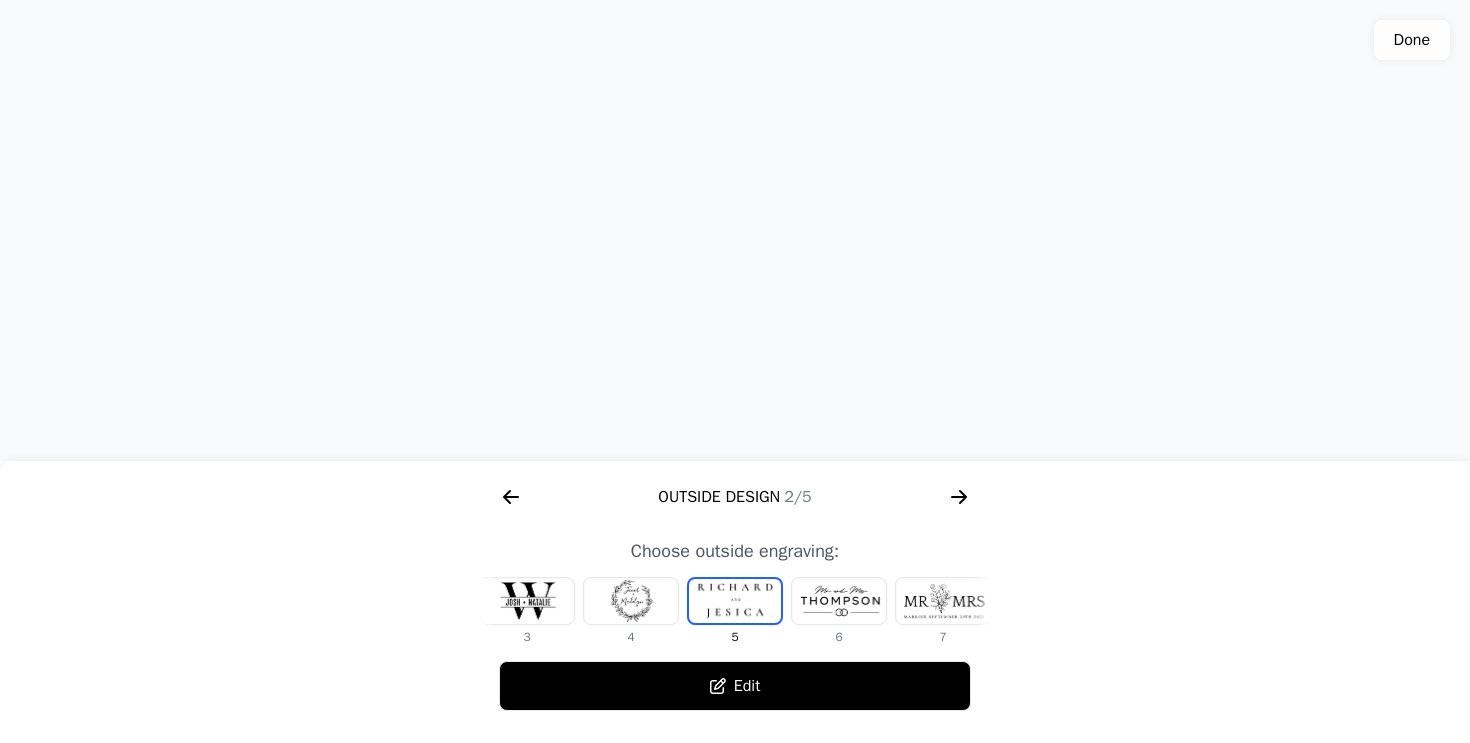 click at bounding box center [527, 601] 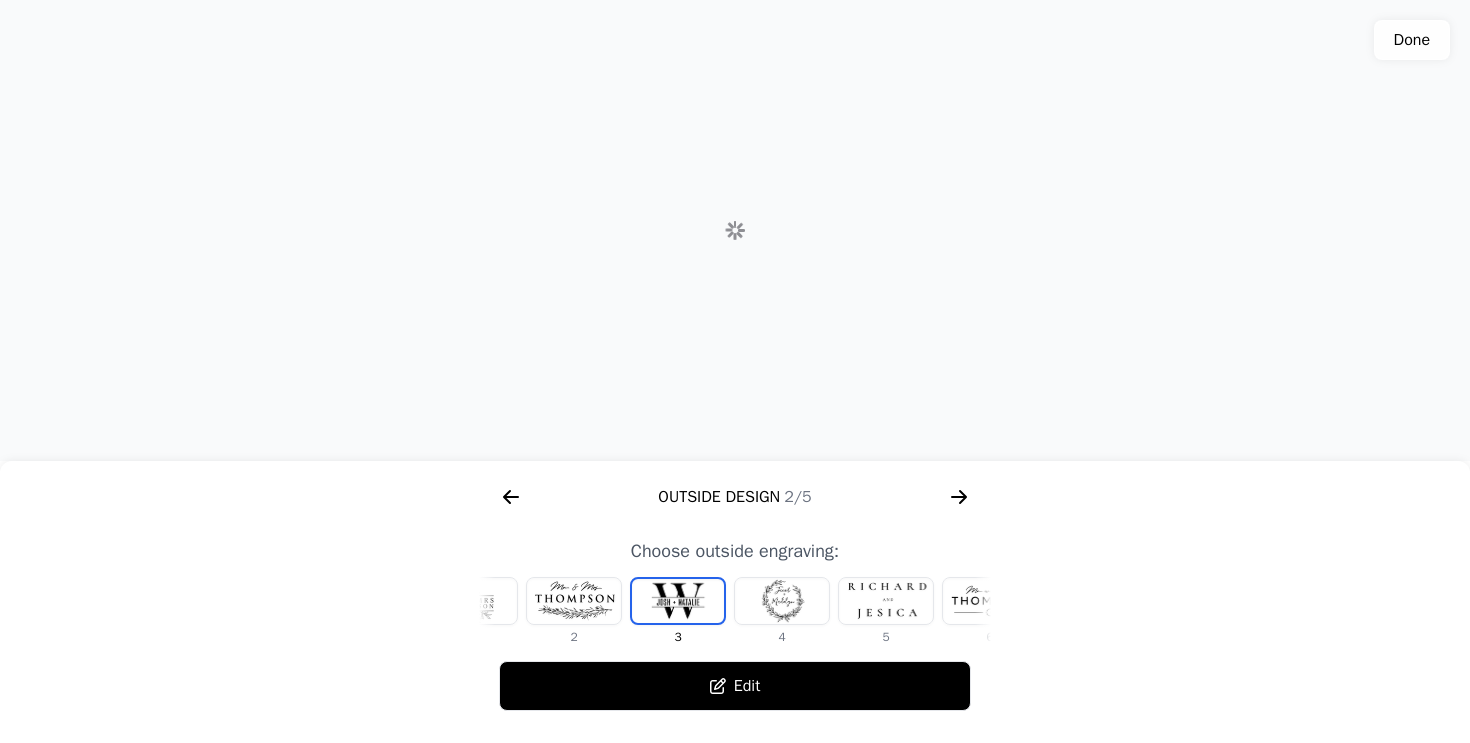 scroll, scrollTop: 0, scrollLeft: 24, axis: horizontal 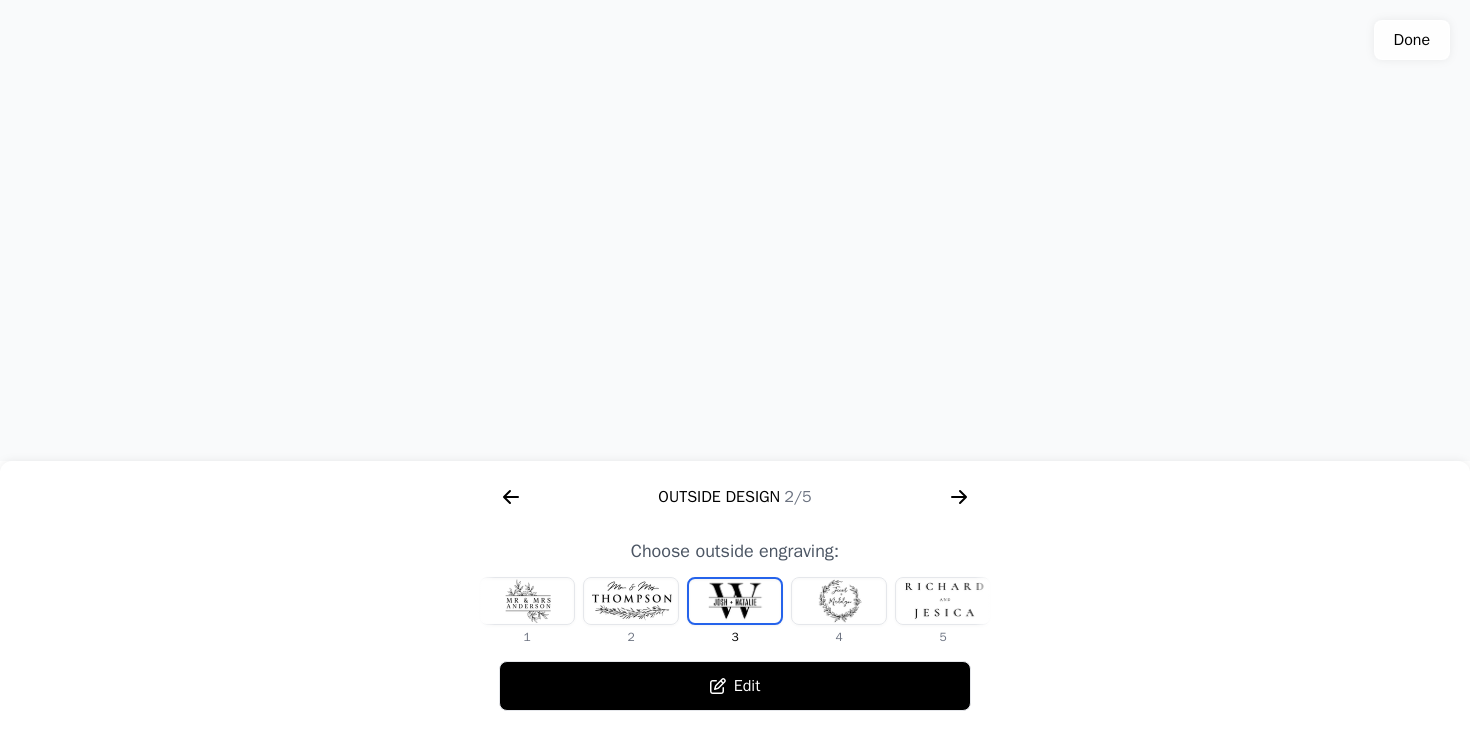 click at bounding box center [735, 230] 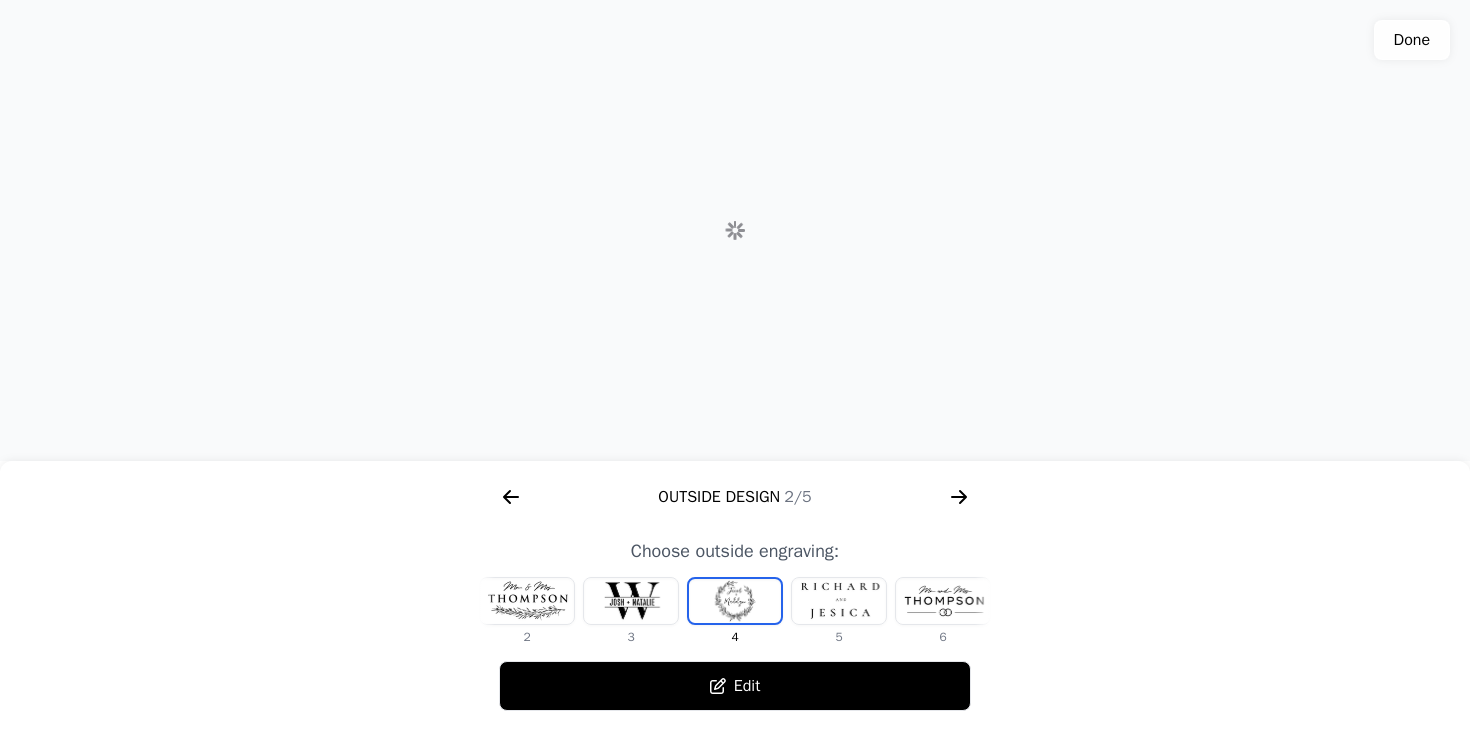 click at bounding box center [631, 601] 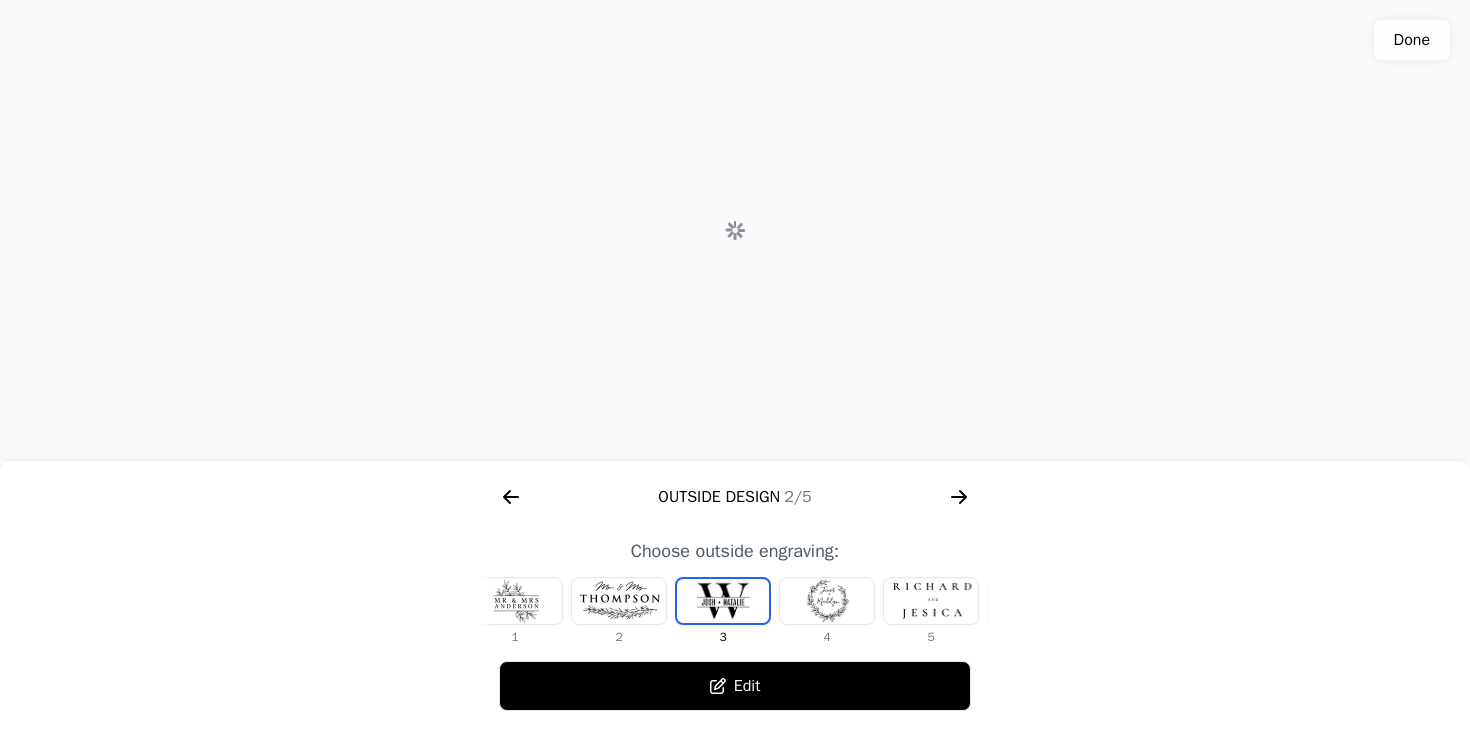 scroll, scrollTop: 0, scrollLeft: 24, axis: horizontal 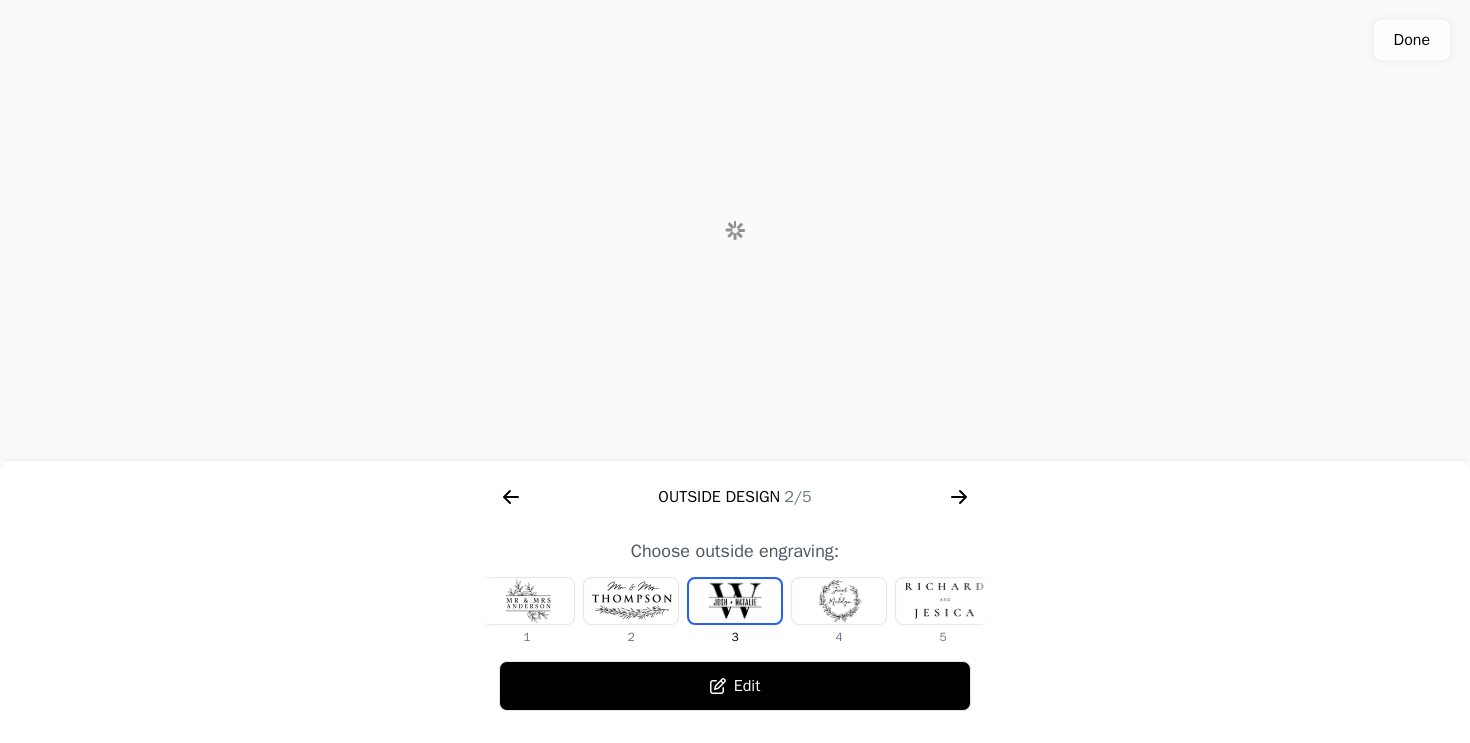 click on "Edit" at bounding box center (735, 686) 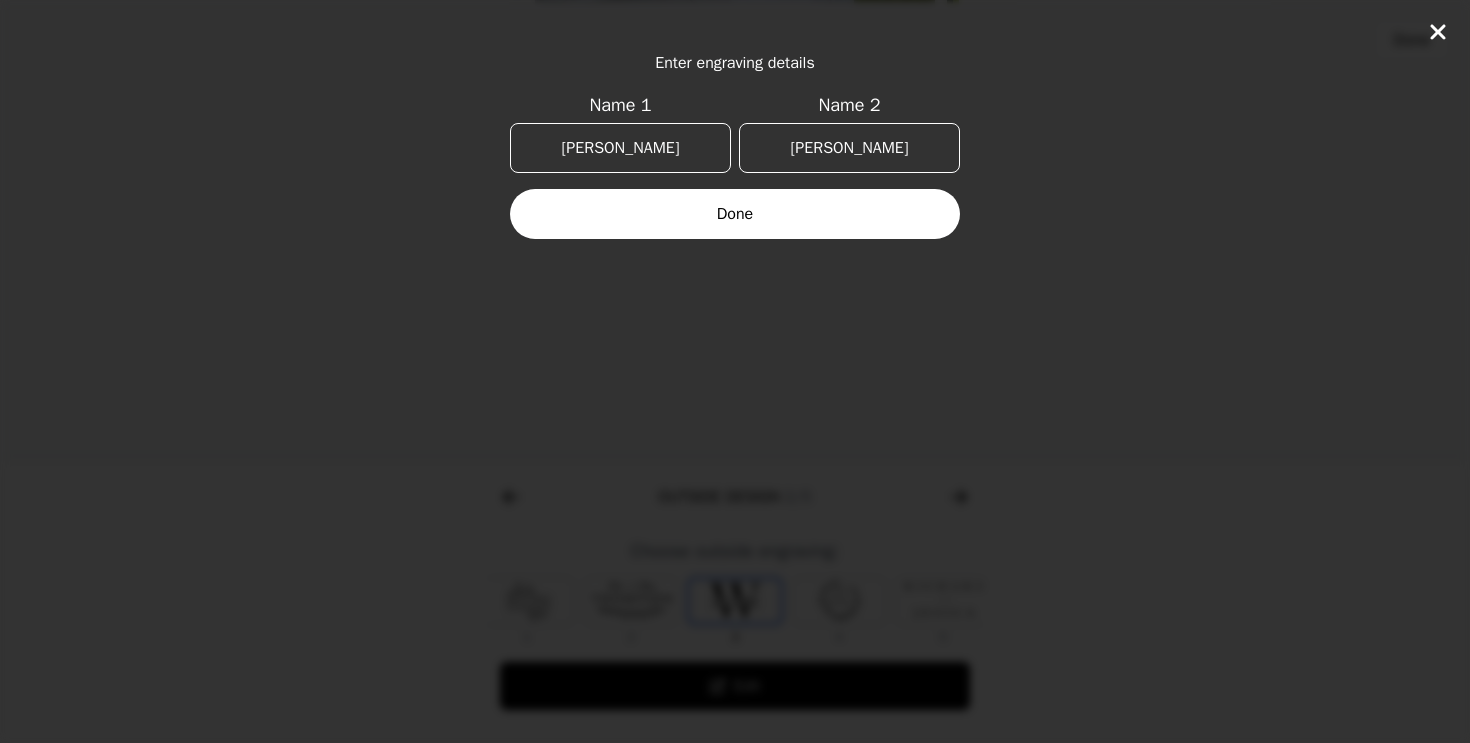 click on "Enter engraving details Name 1 BRITTANY Name 2 [PERSON_NAME]" 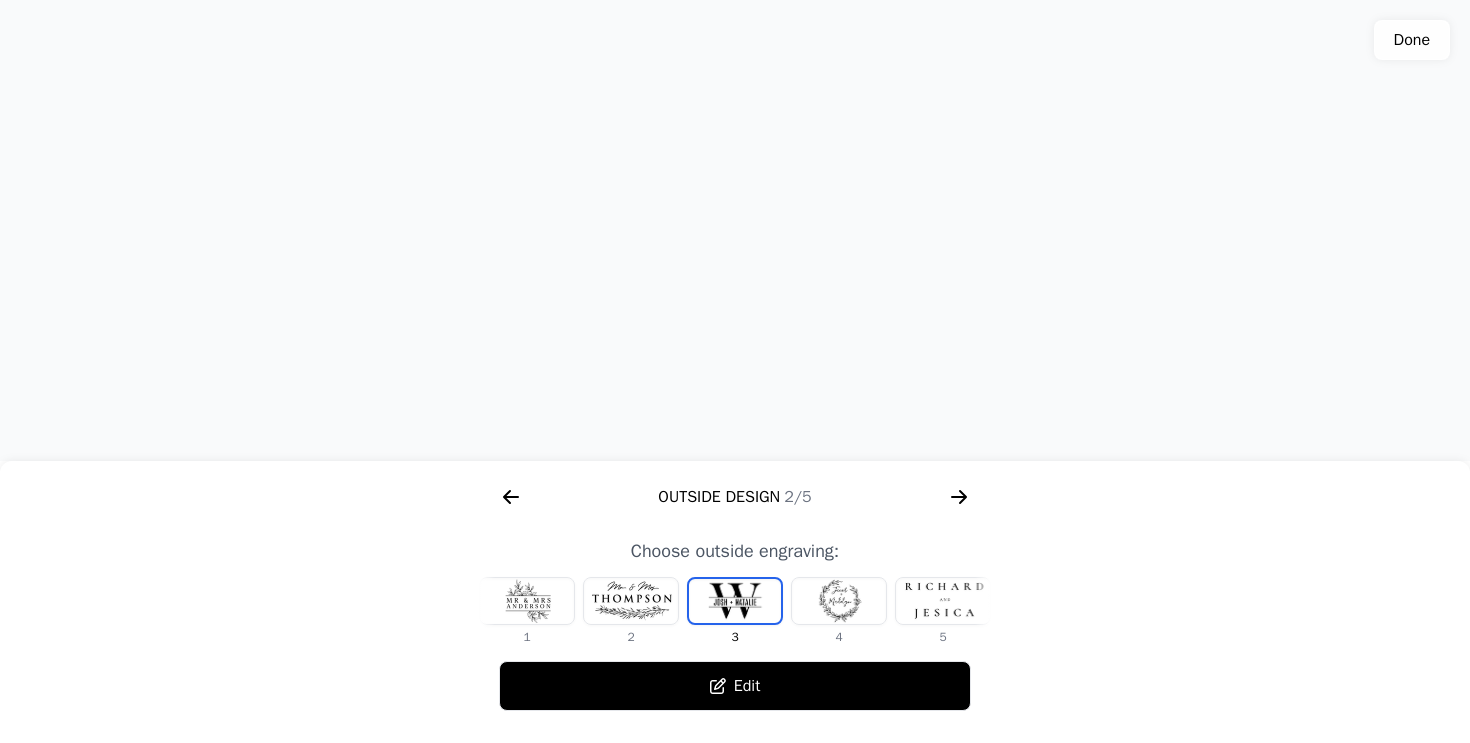 click at bounding box center [735, 601] 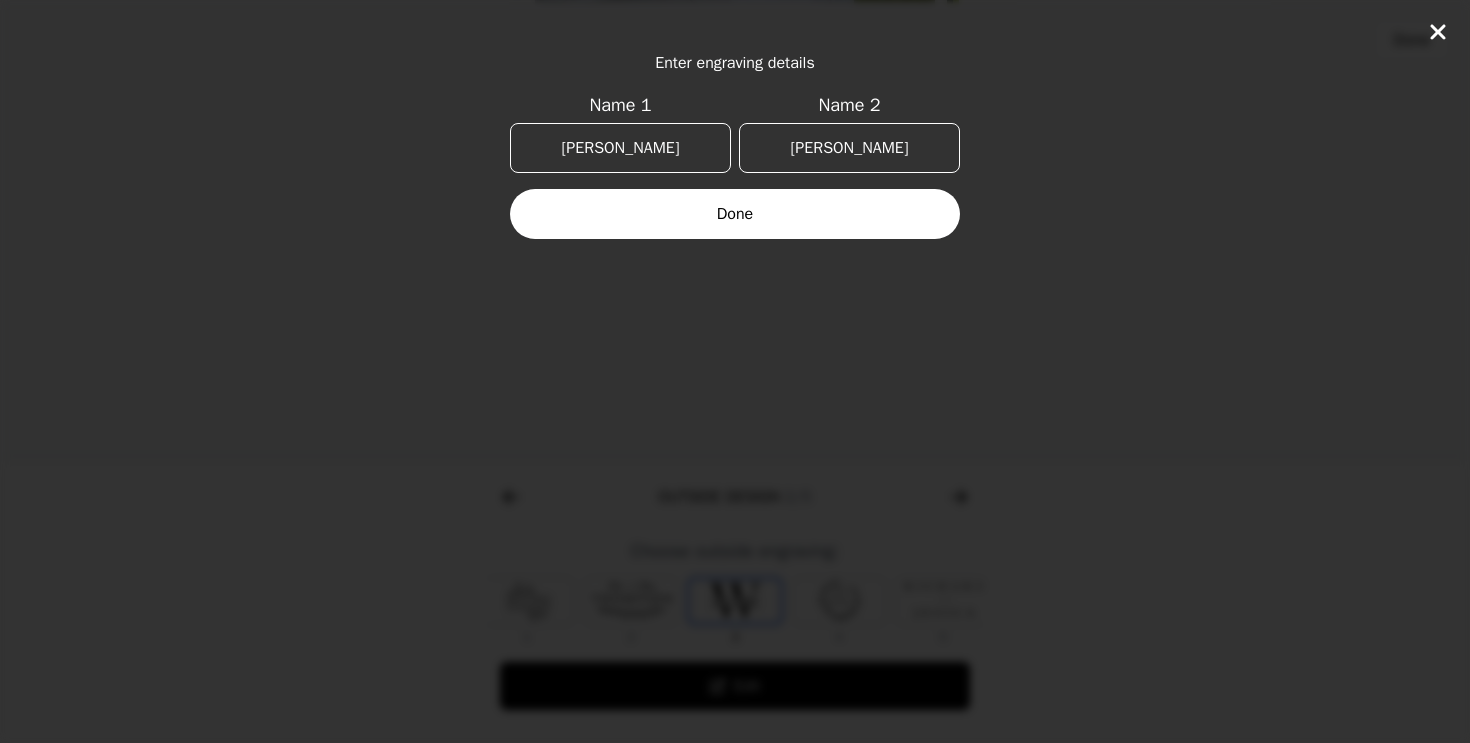 click on "Done" at bounding box center (735, 214) 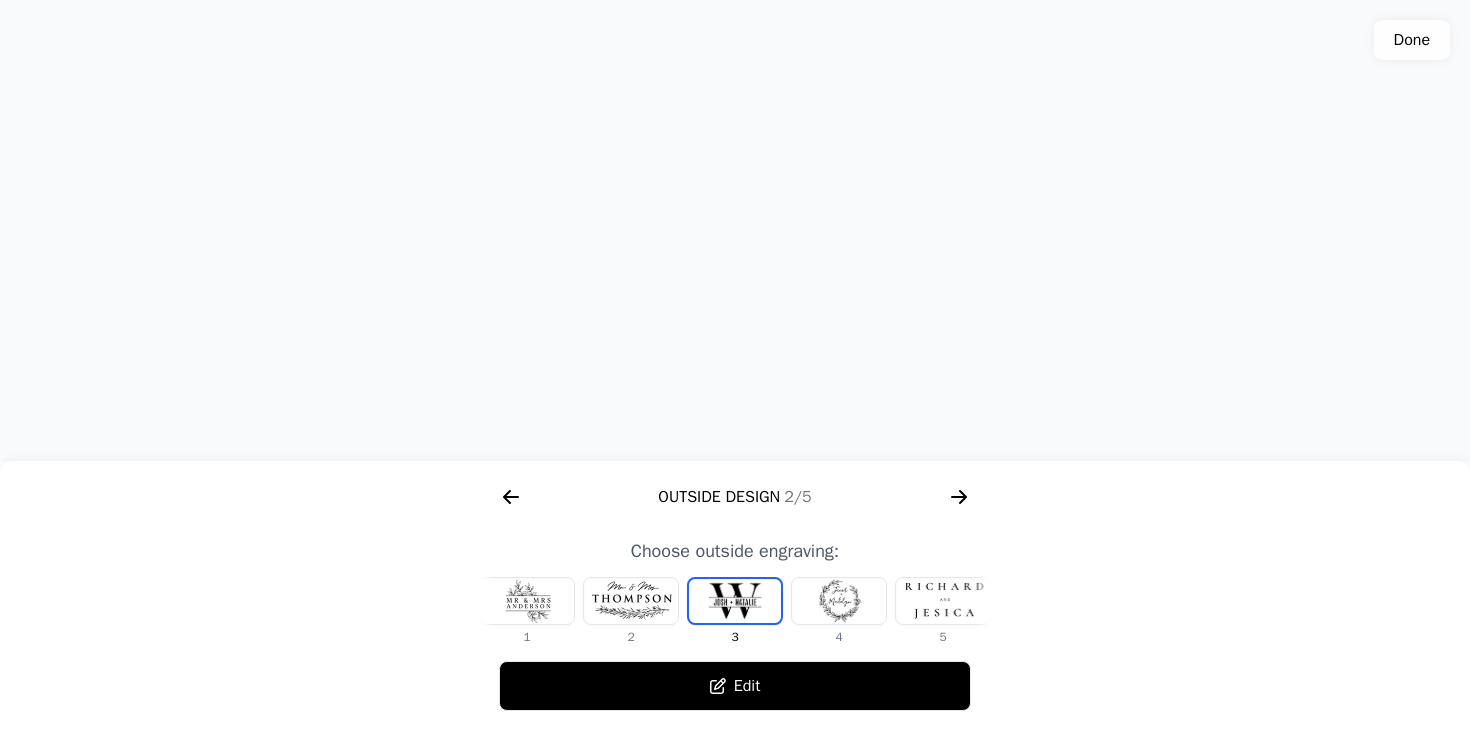 click at bounding box center (631, 601) 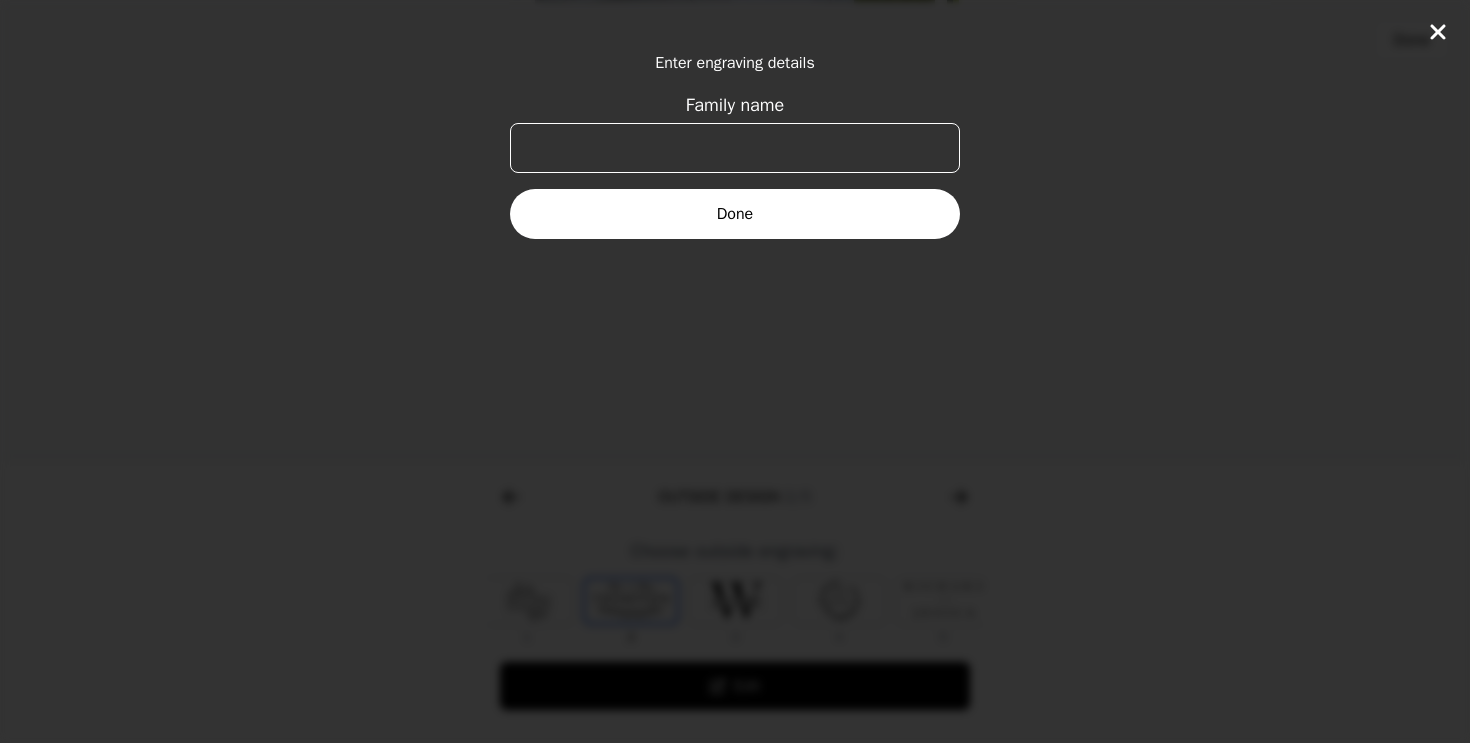 scroll, scrollTop: 0, scrollLeft: 0, axis: both 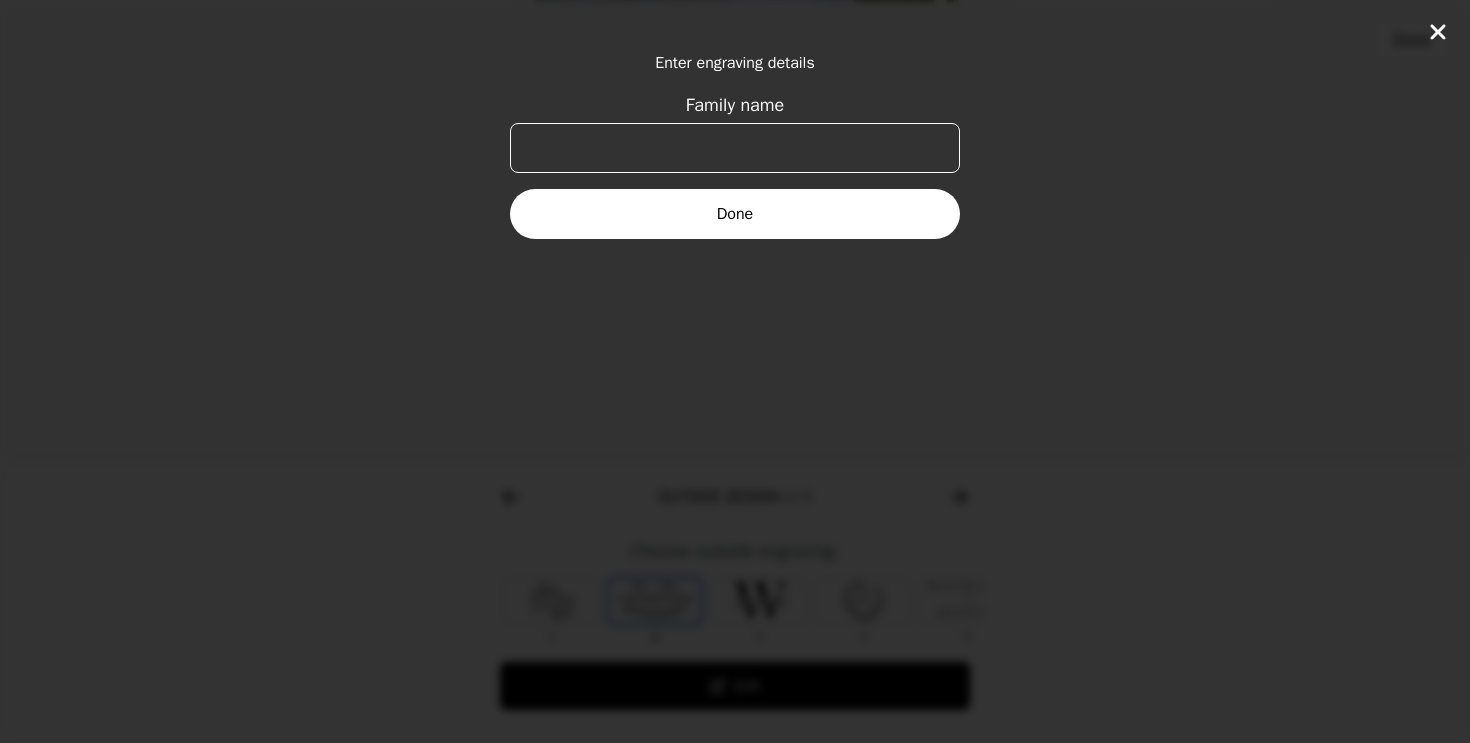 click on "Done" at bounding box center (735, 214) 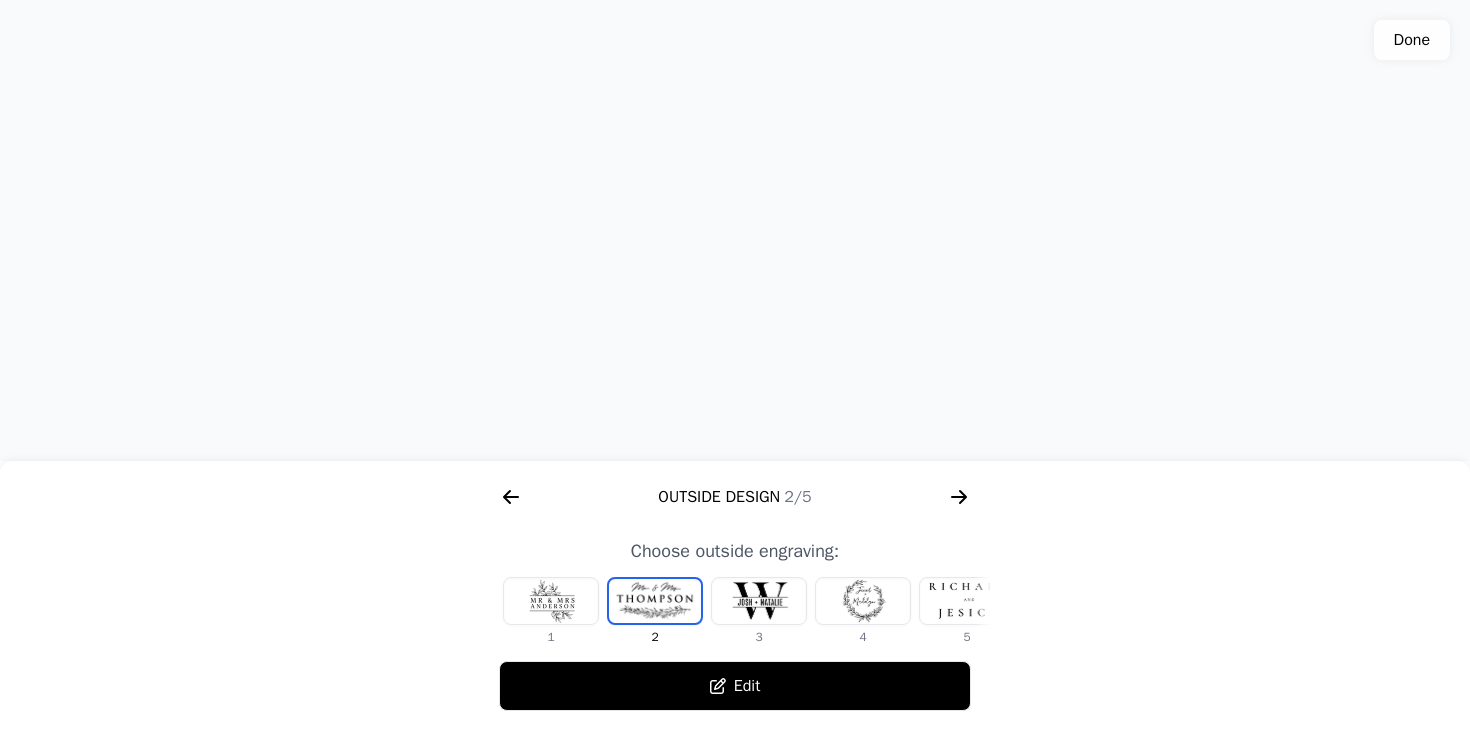 click at bounding box center (551, 601) 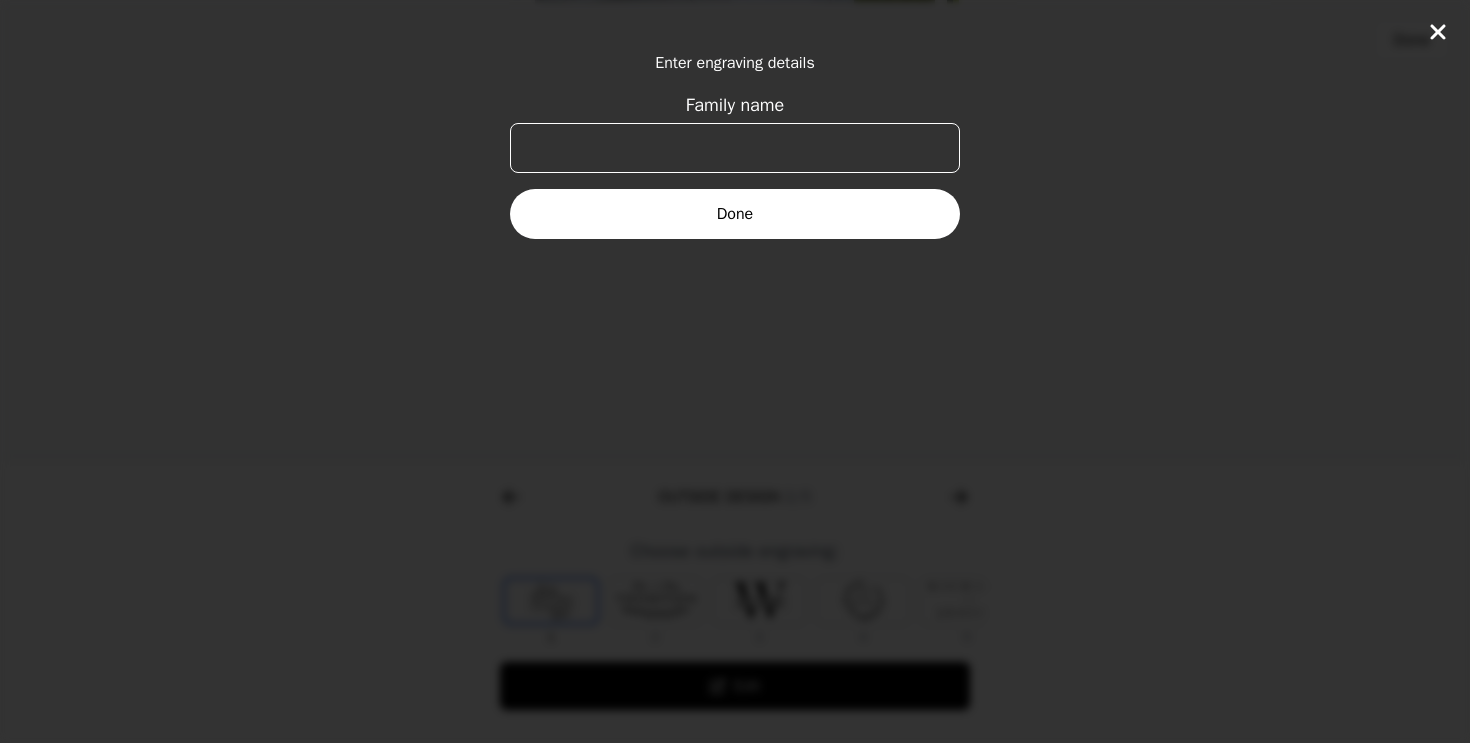 click on "Family name" at bounding box center (735, 148) 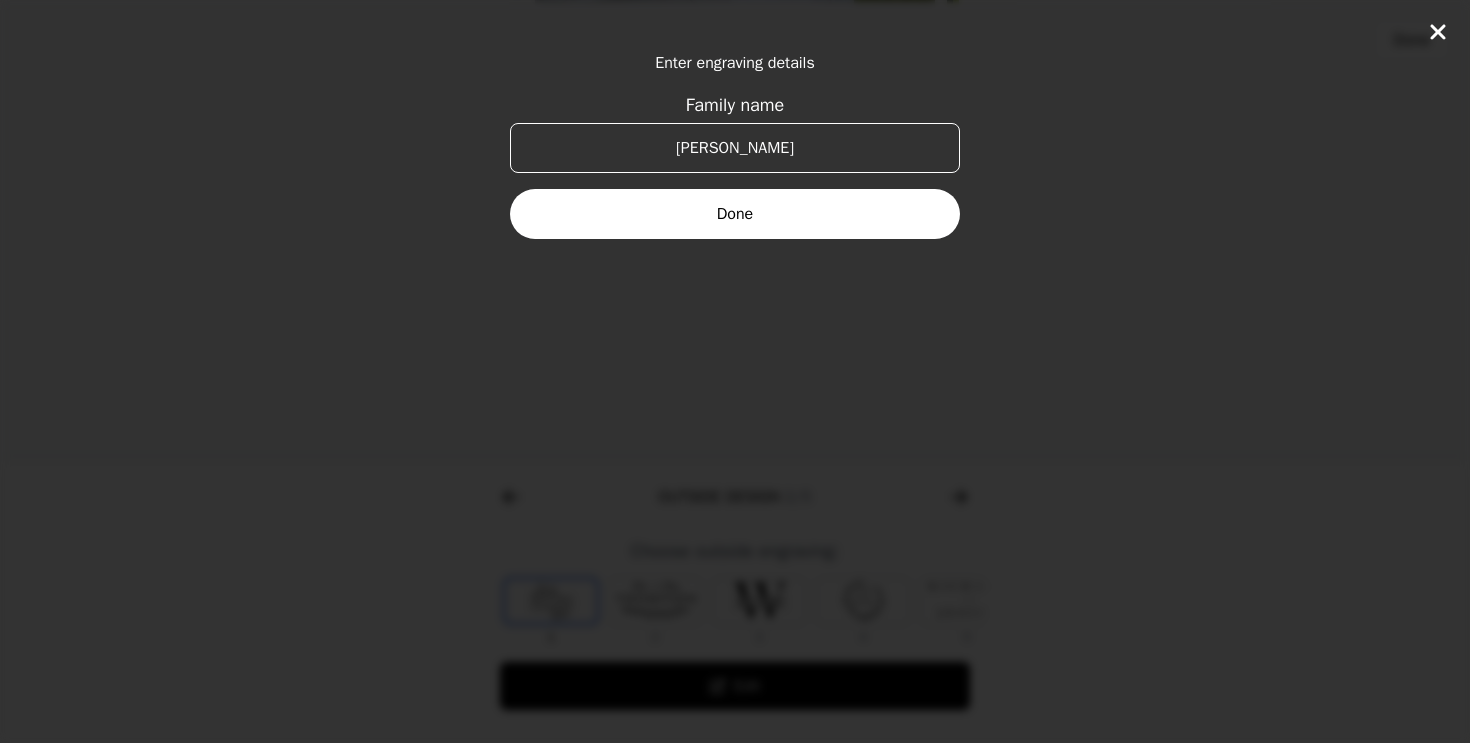 type on "[PERSON_NAME]" 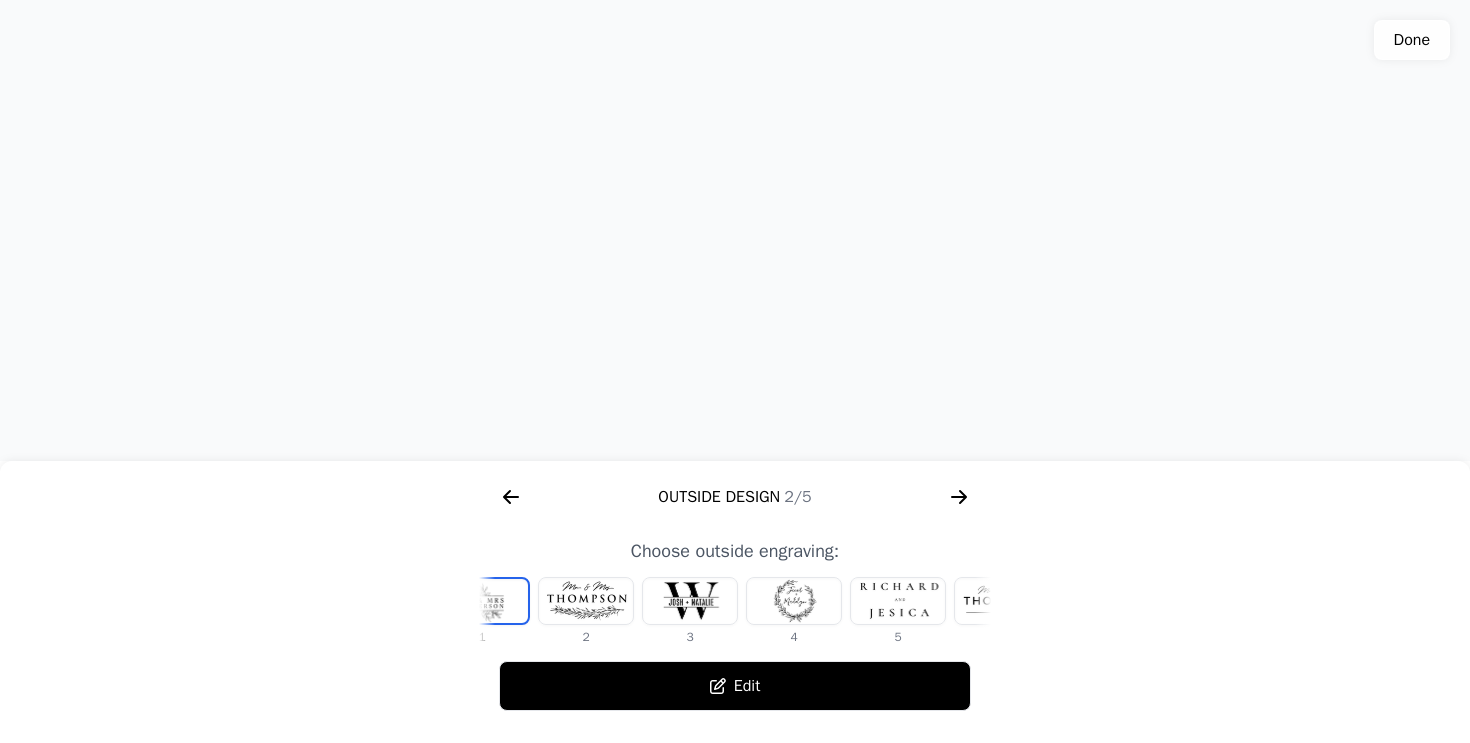 click at bounding box center [794, 601] 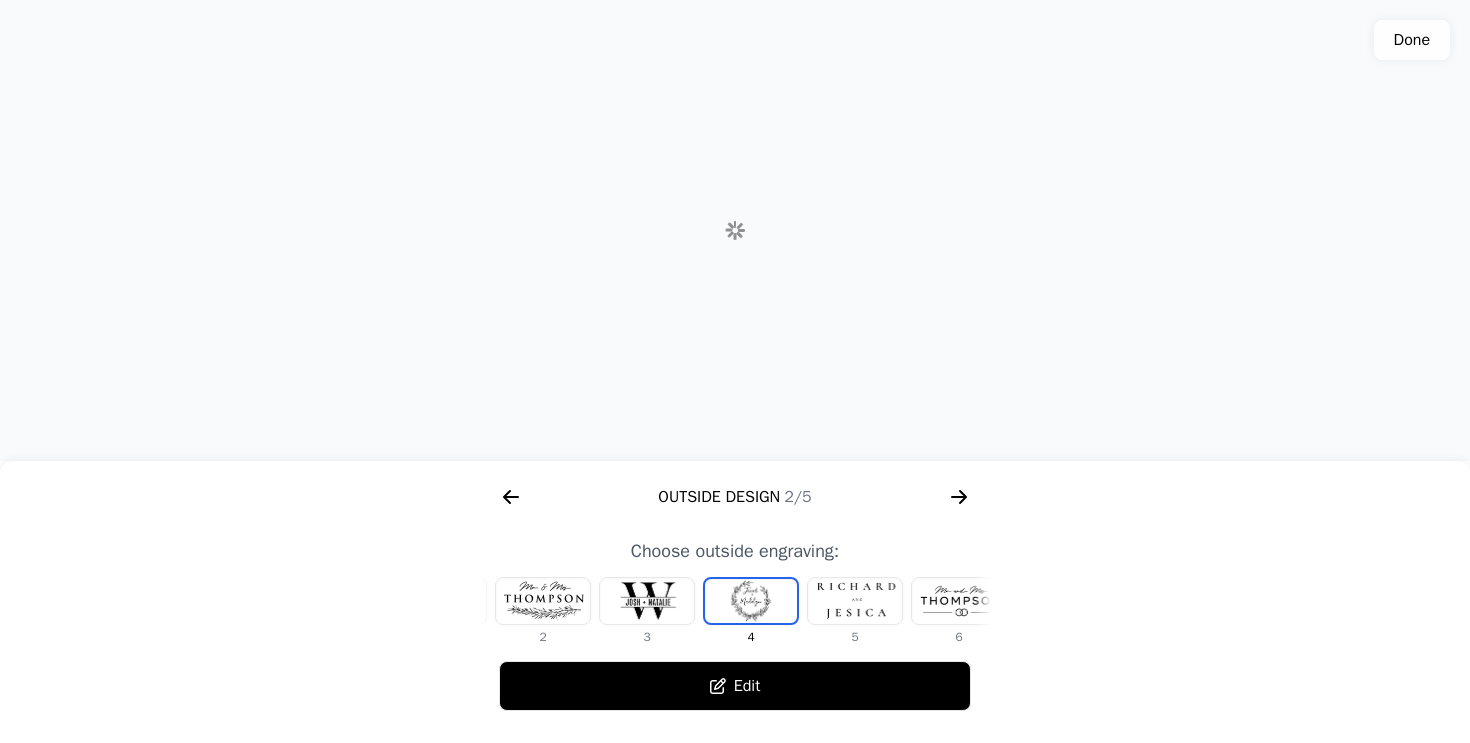 scroll, scrollTop: 0, scrollLeft: 128, axis: horizontal 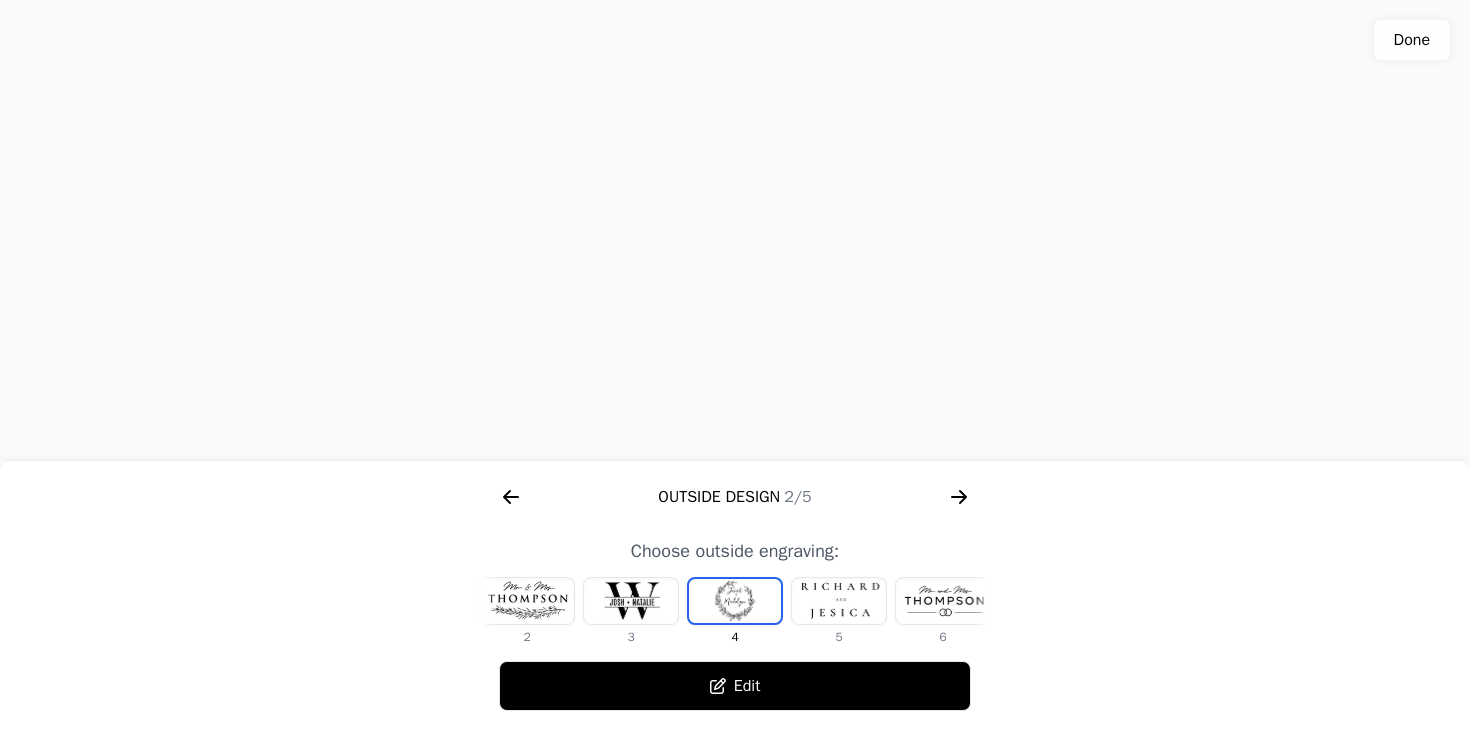 click at bounding box center [839, 601] 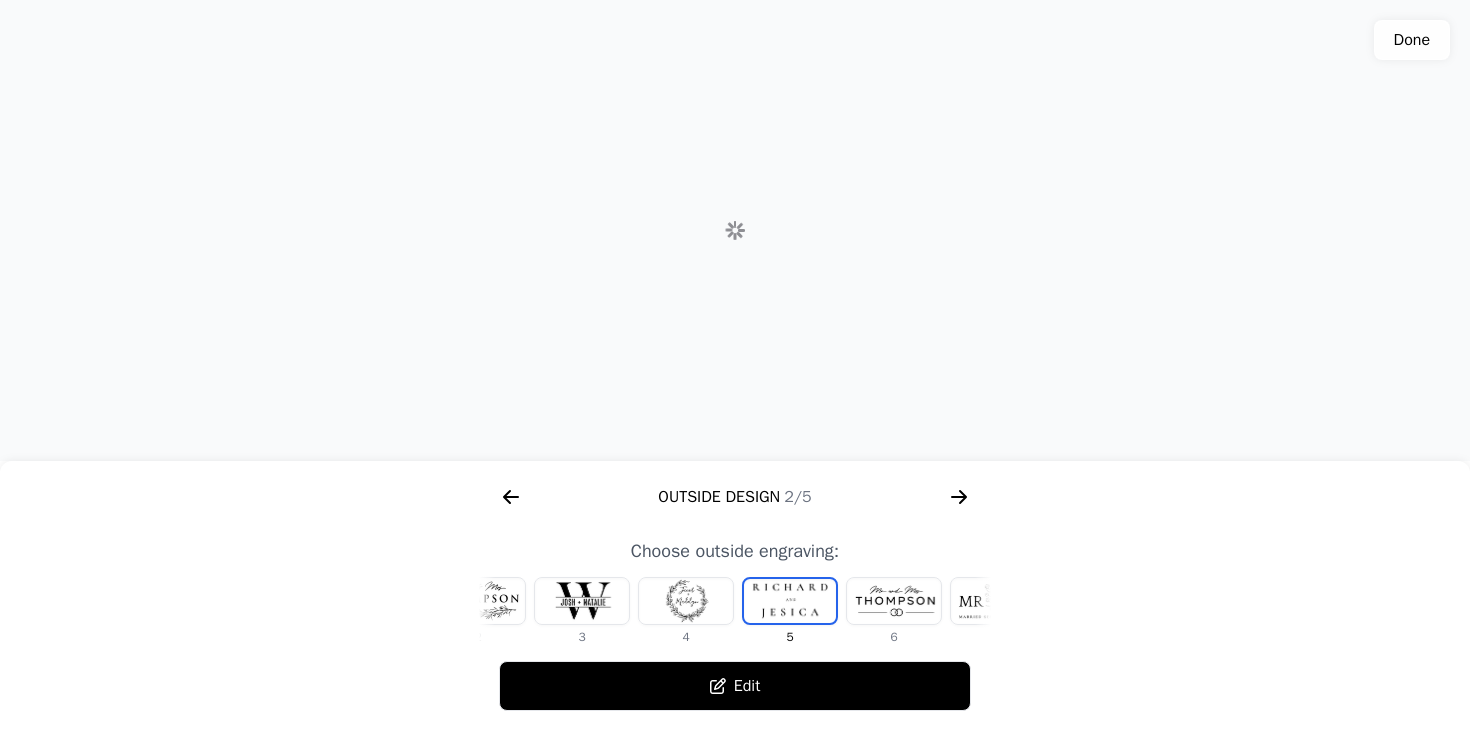 scroll, scrollTop: 0, scrollLeft: 232, axis: horizontal 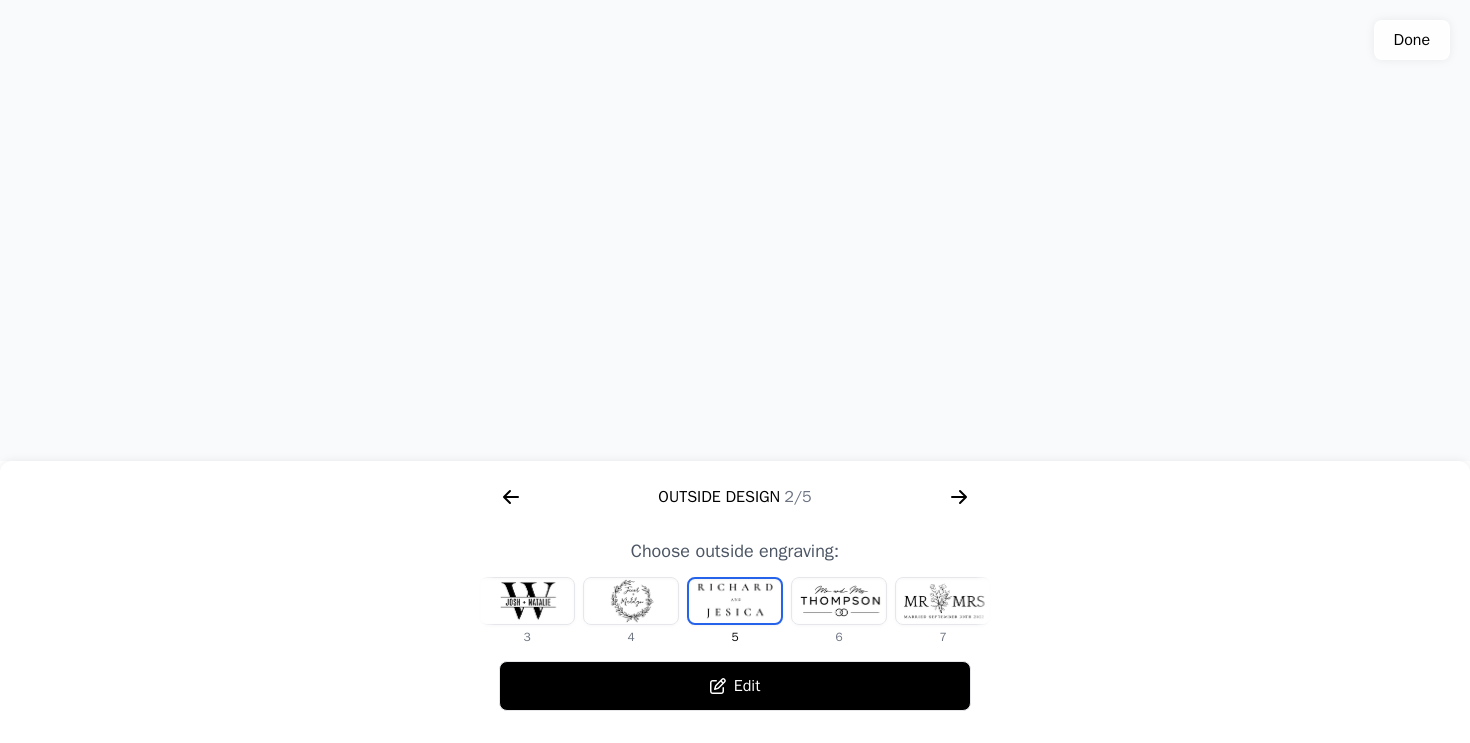 click at bounding box center (735, 230) 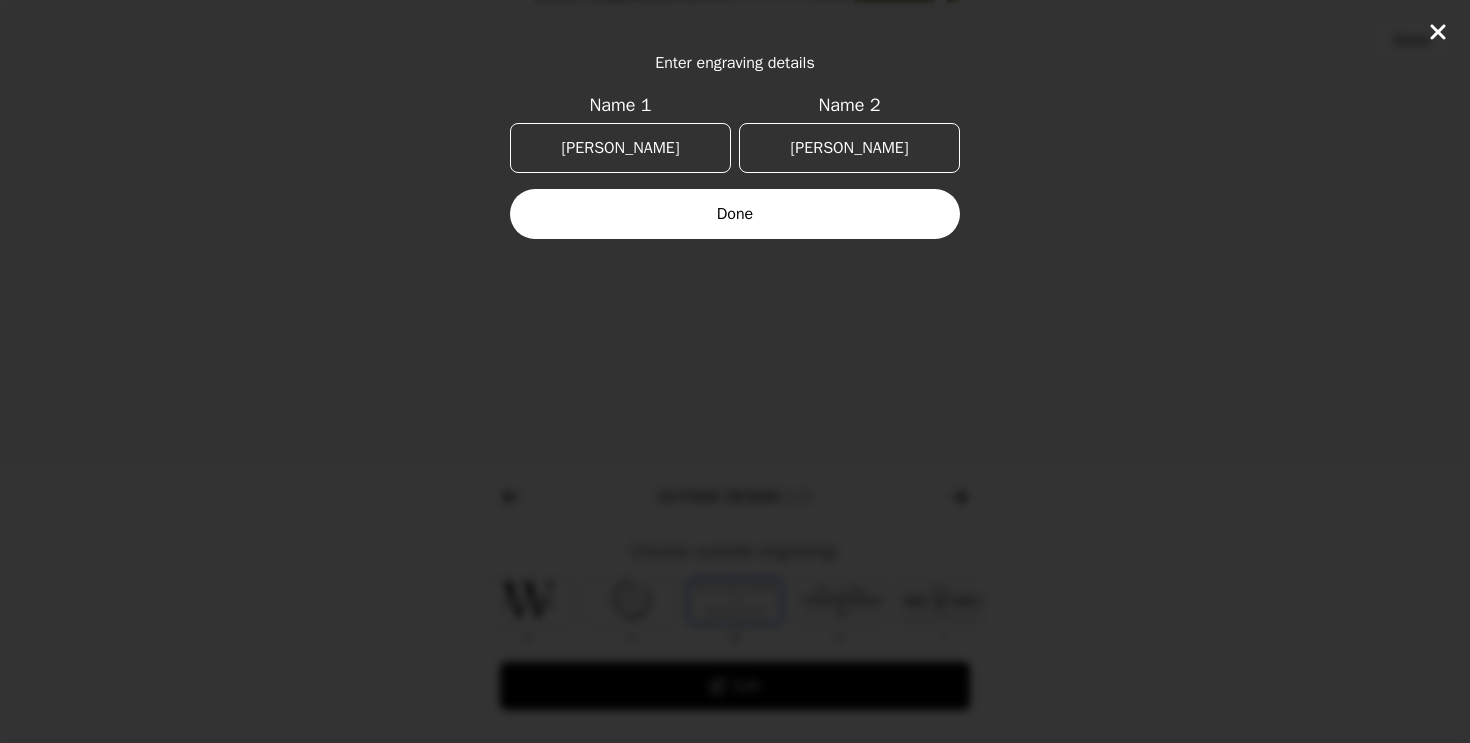 click on "[PERSON_NAME]" at bounding box center (620, 148) 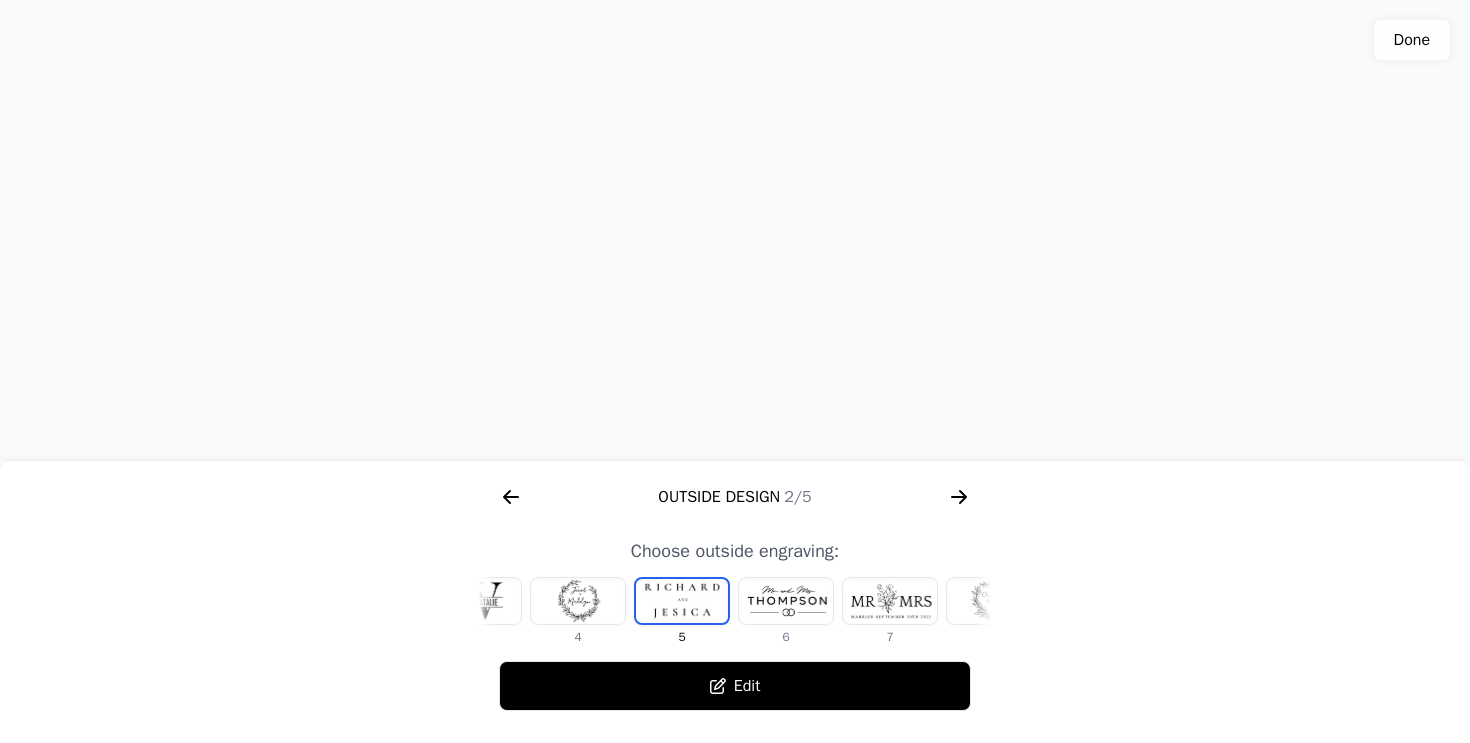 scroll, scrollTop: 0, scrollLeft: 372, axis: horizontal 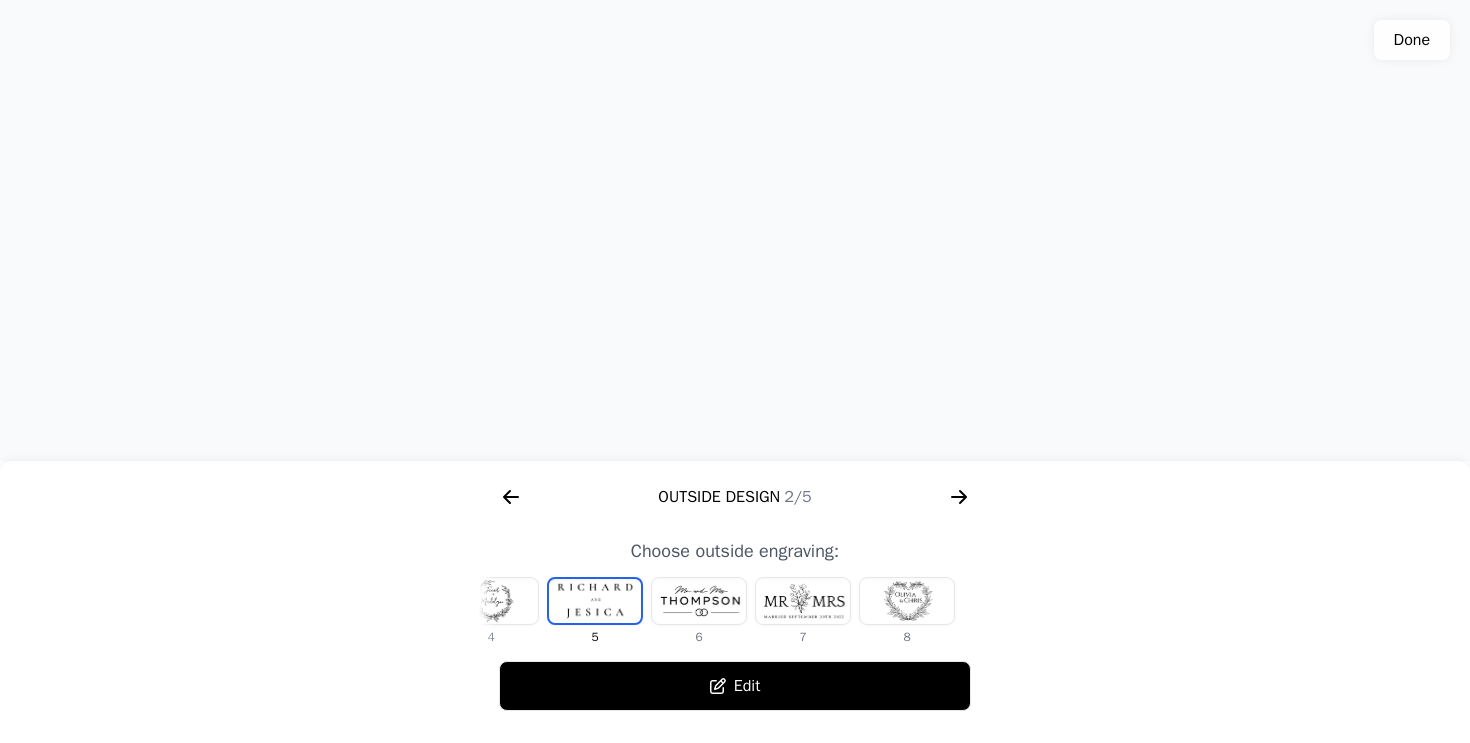 click 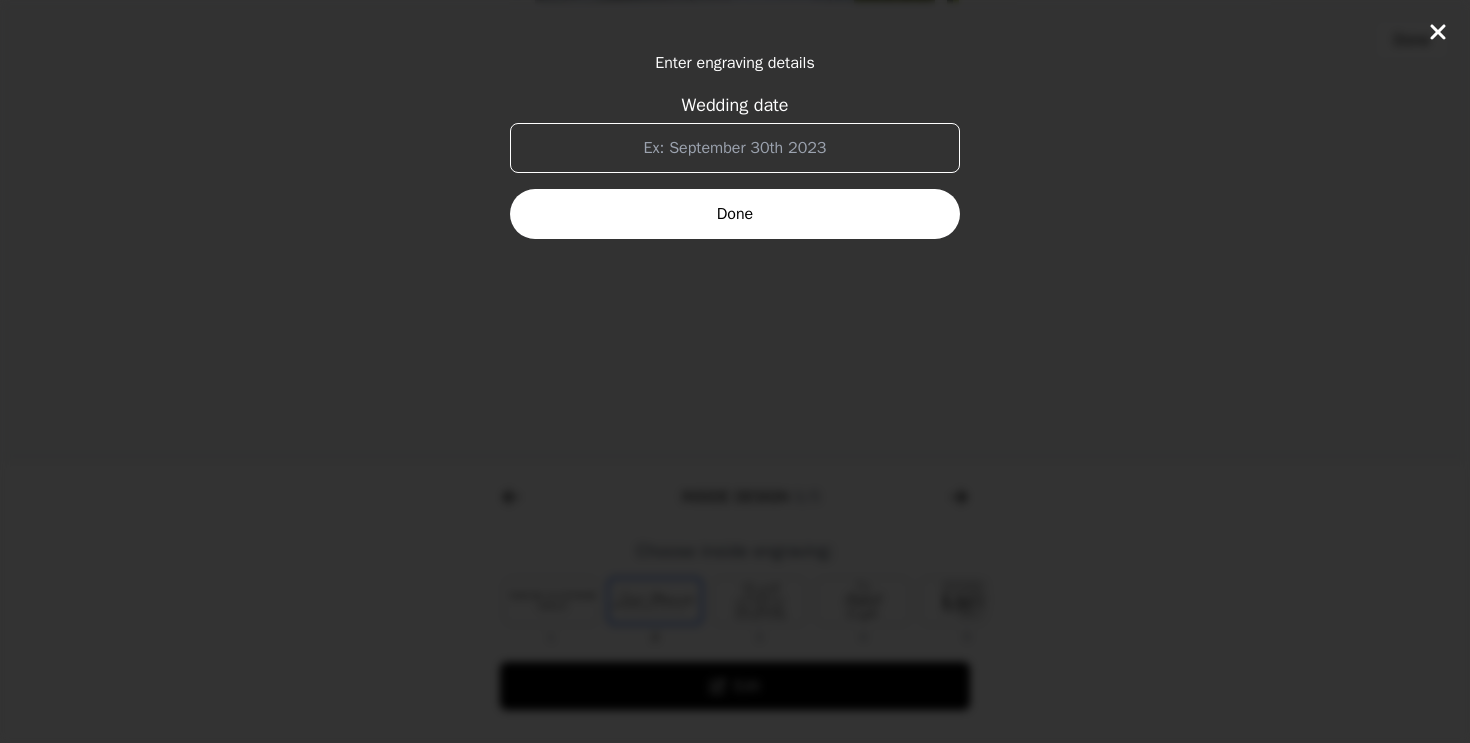scroll, scrollTop: 0, scrollLeft: 1280, axis: horizontal 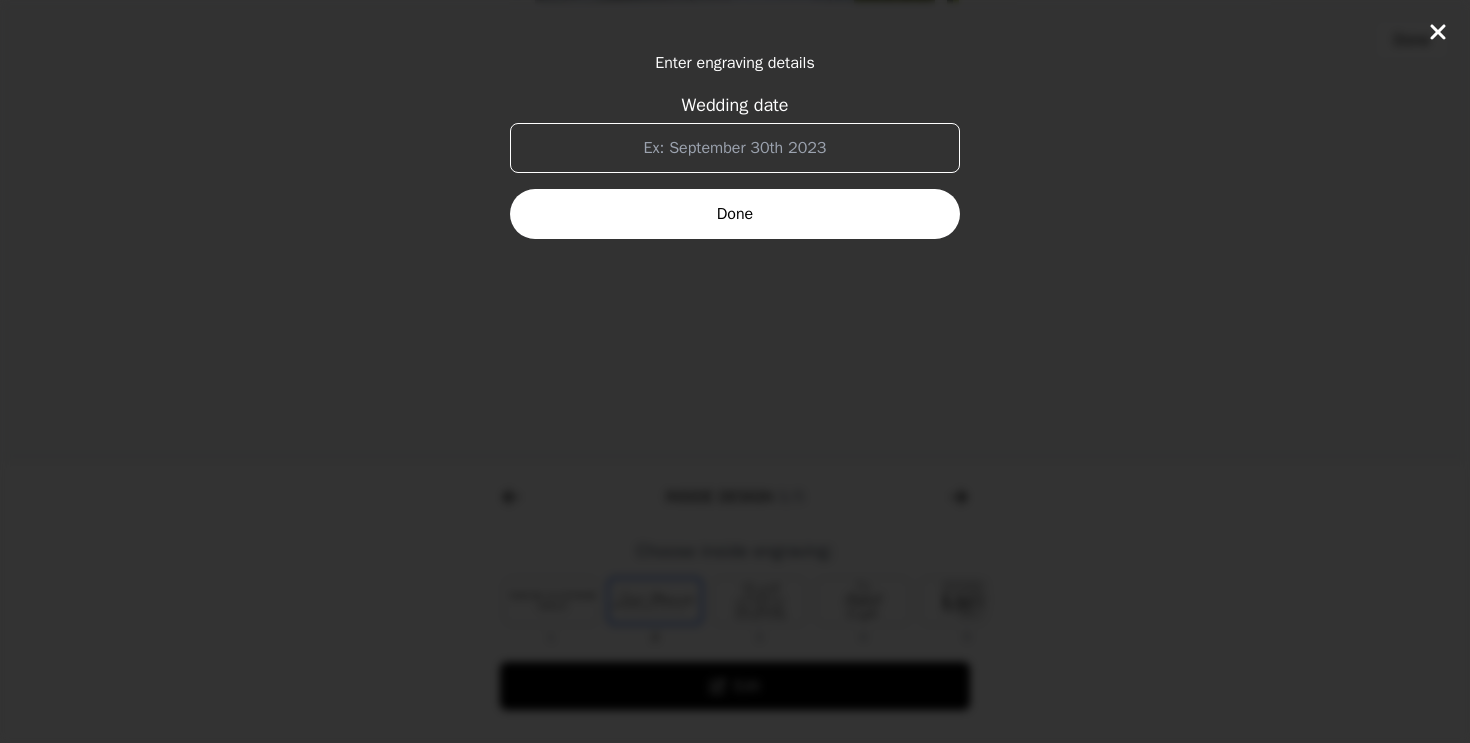 click on "Done" at bounding box center [735, 214] 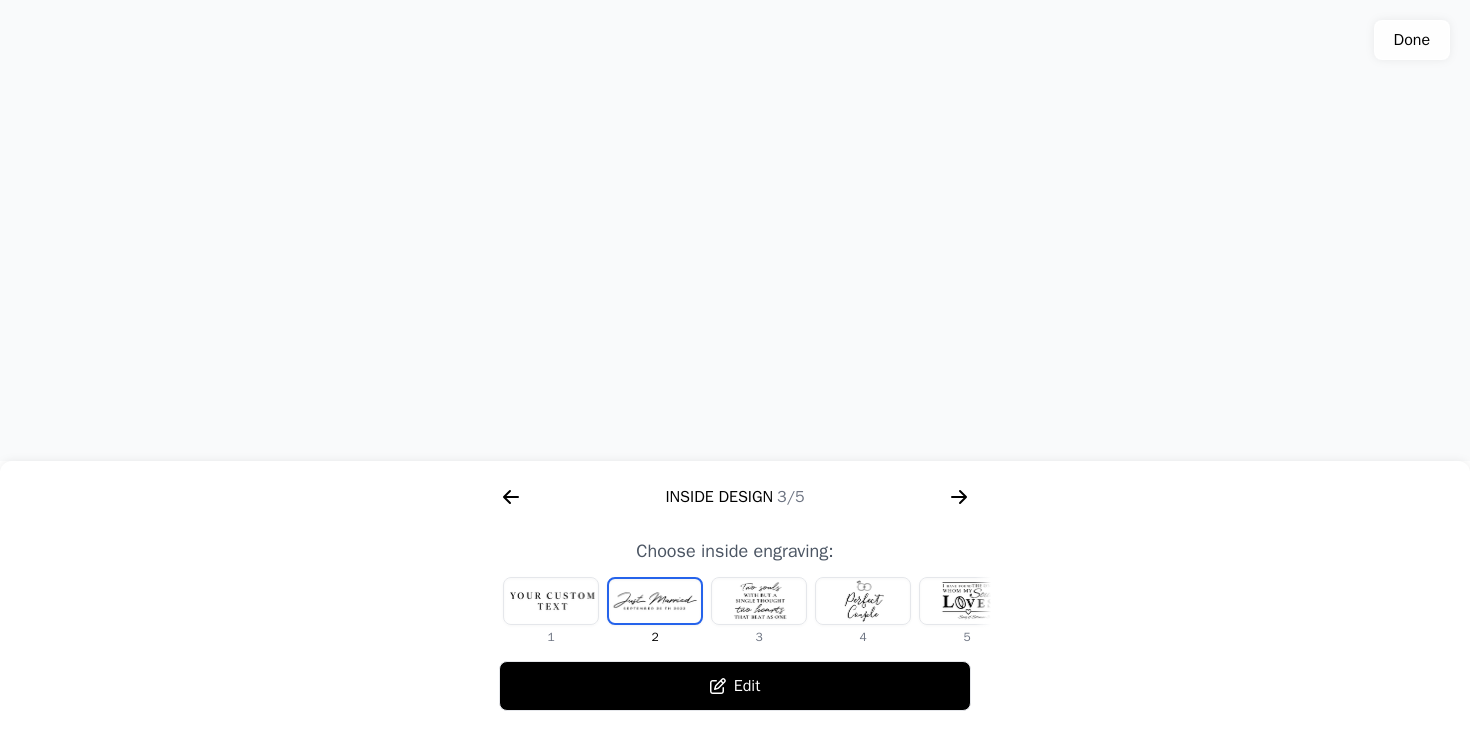 click 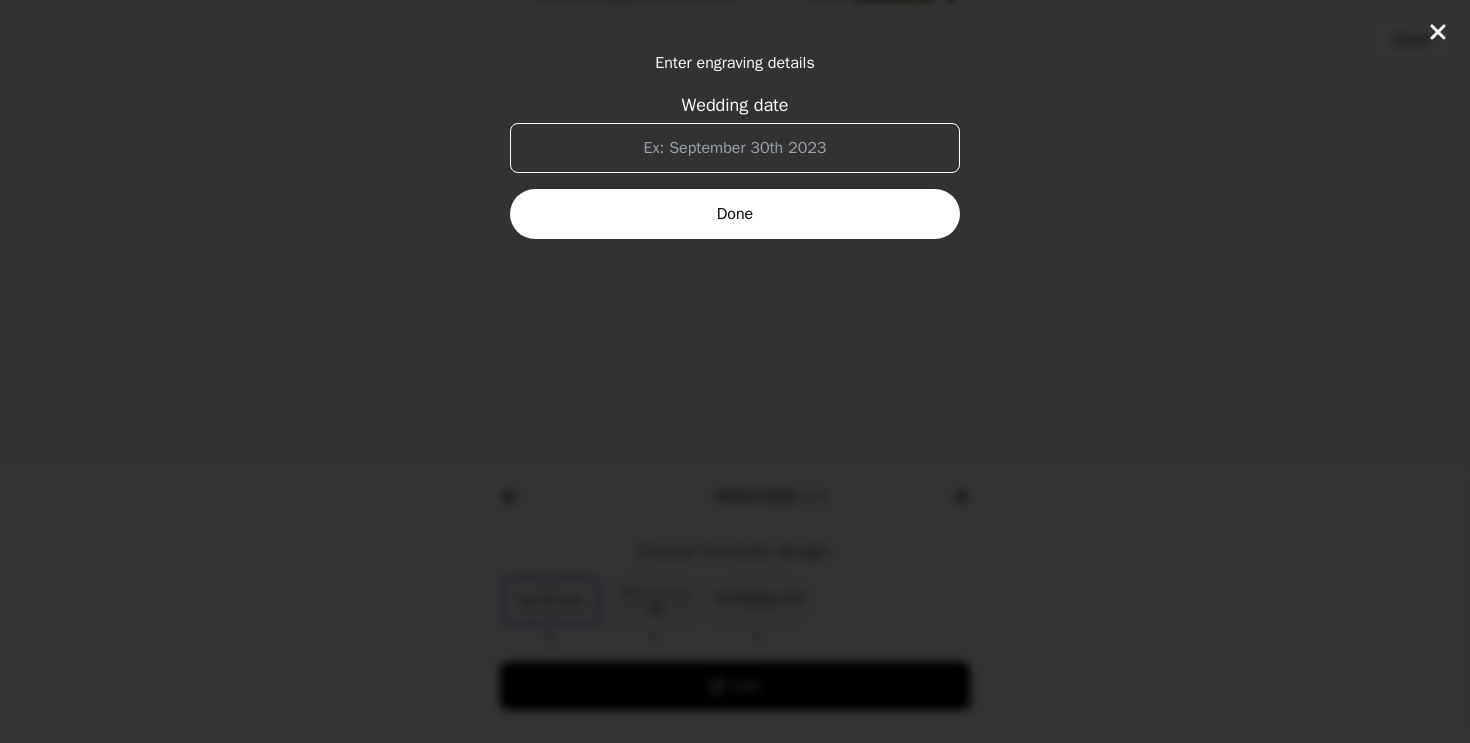 scroll, scrollTop: 0, scrollLeft: 1792, axis: horizontal 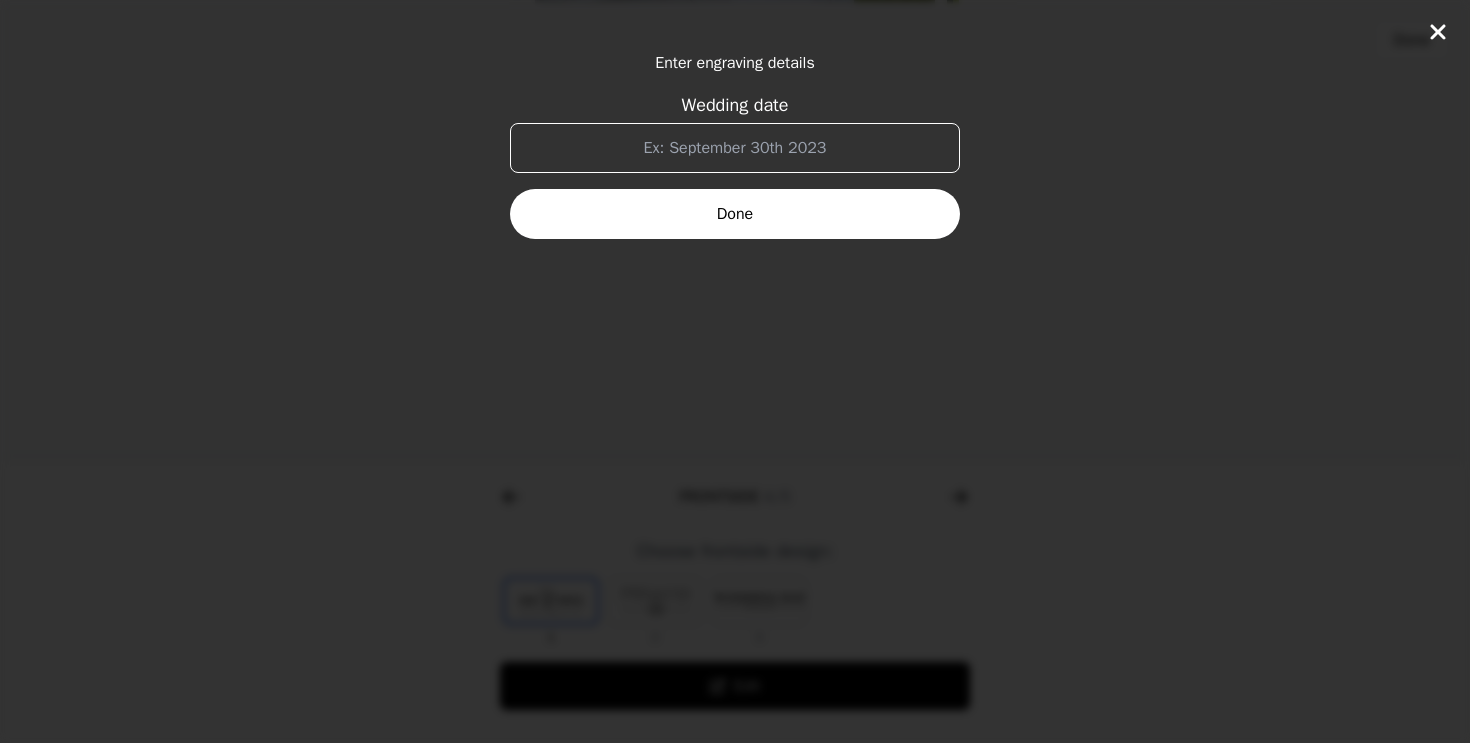 click 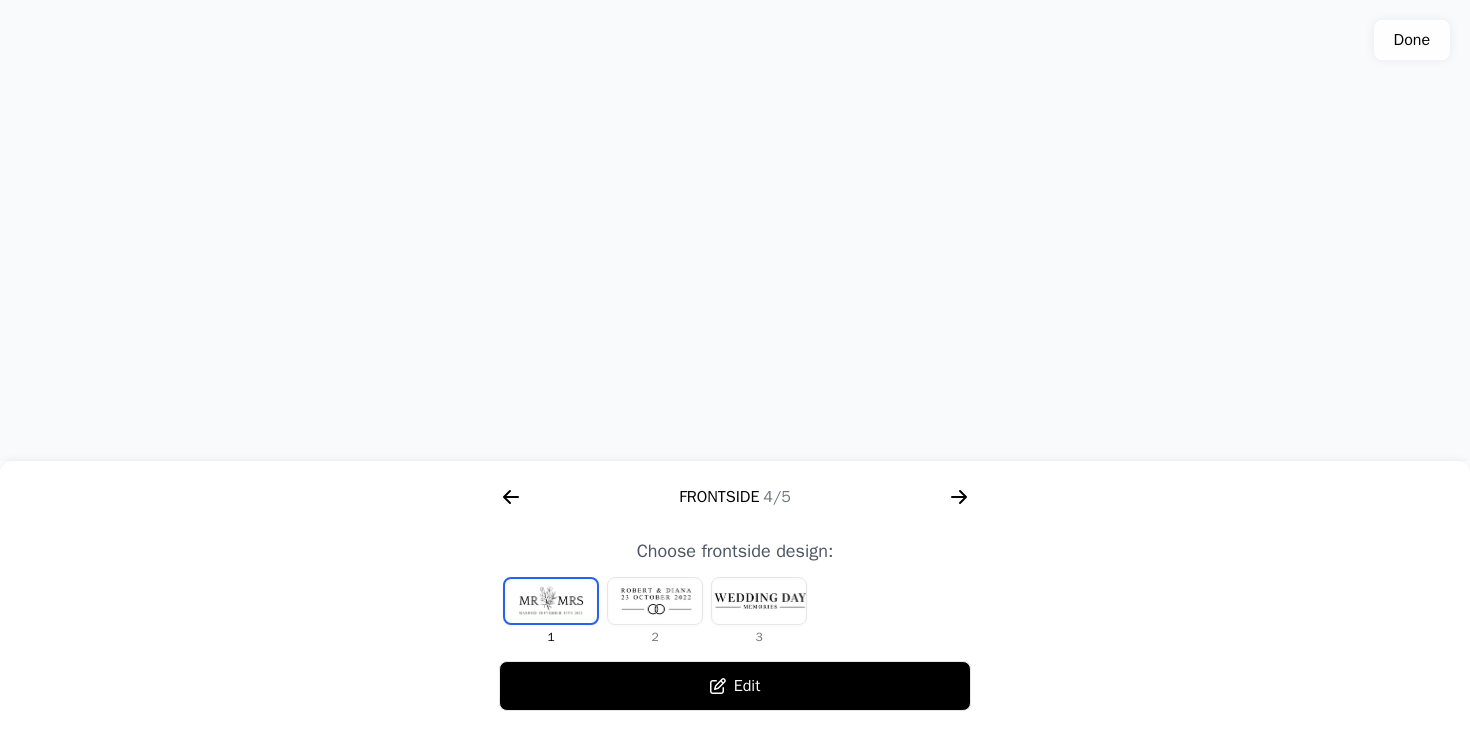 click 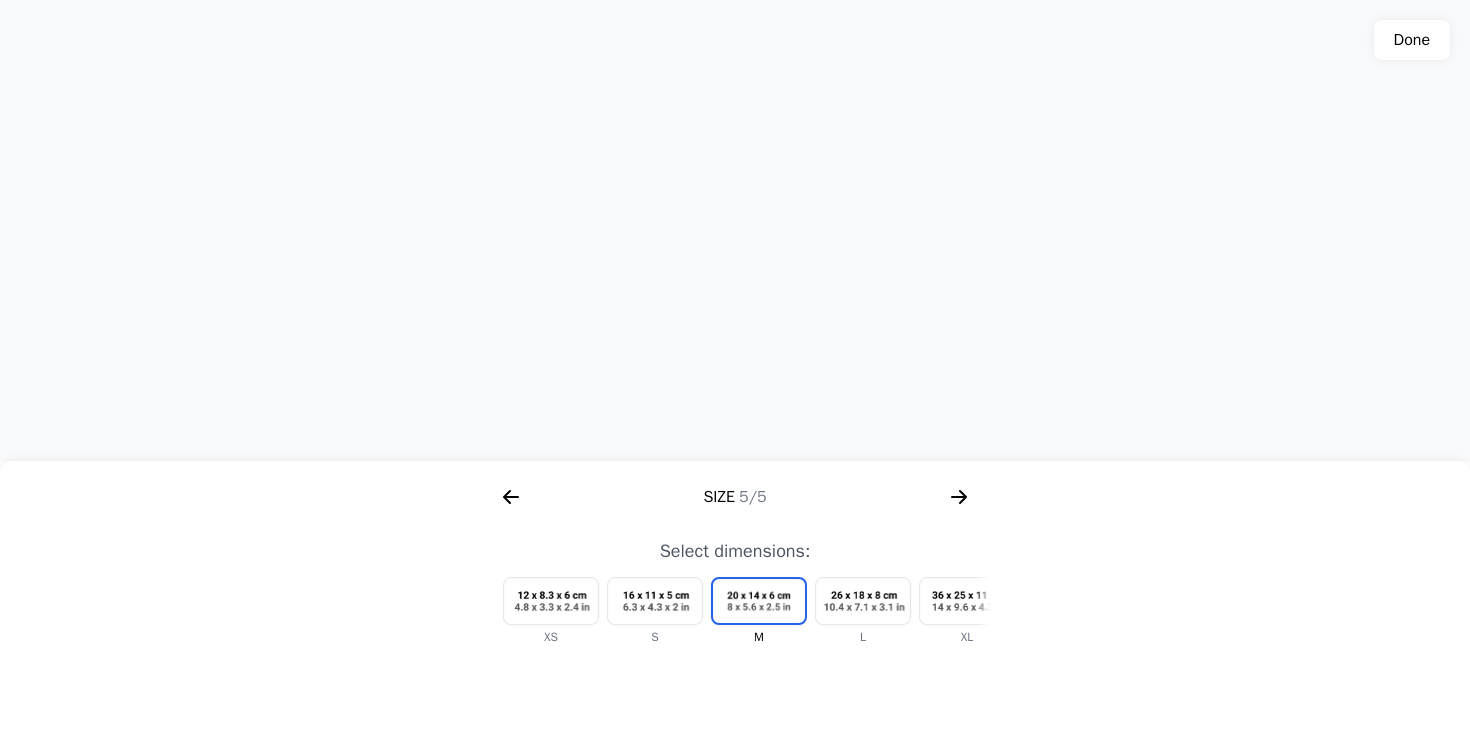 click 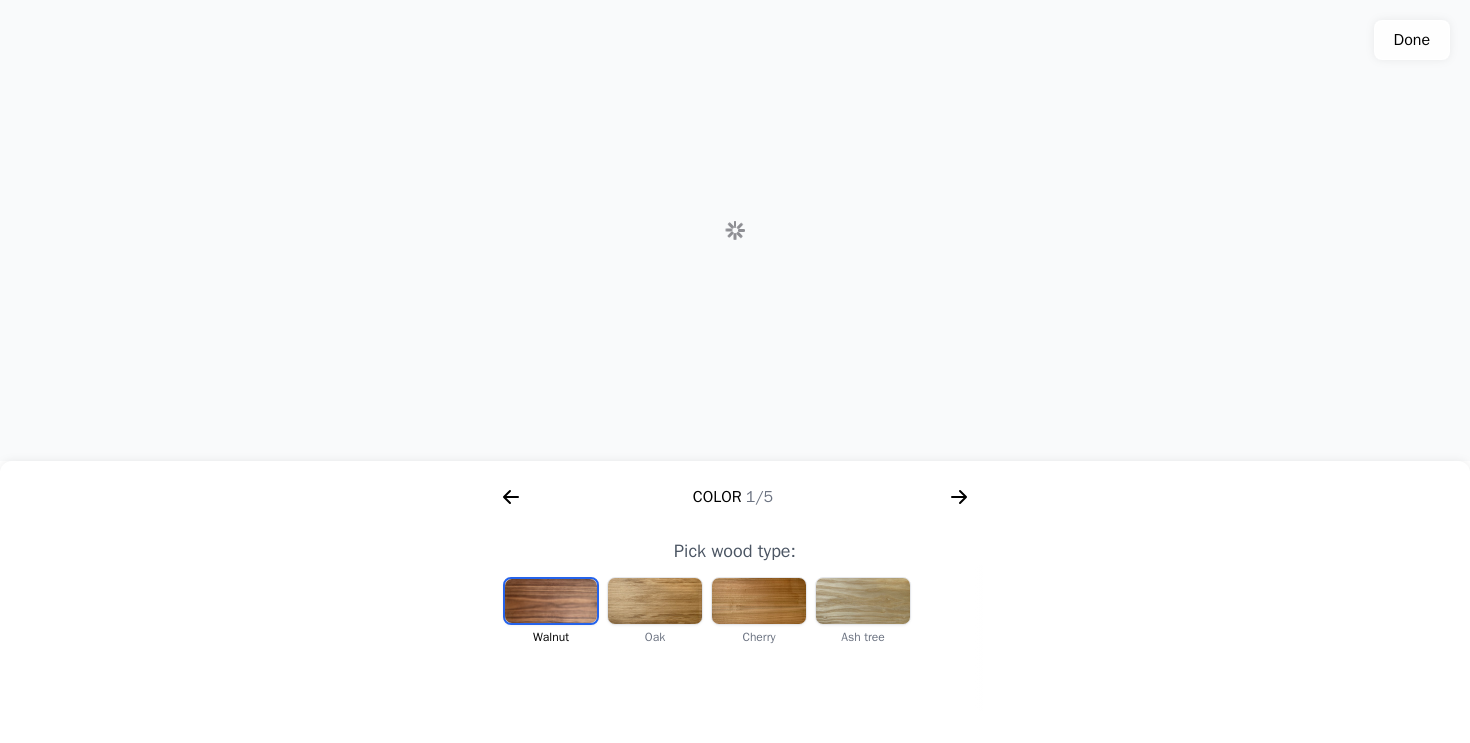 click 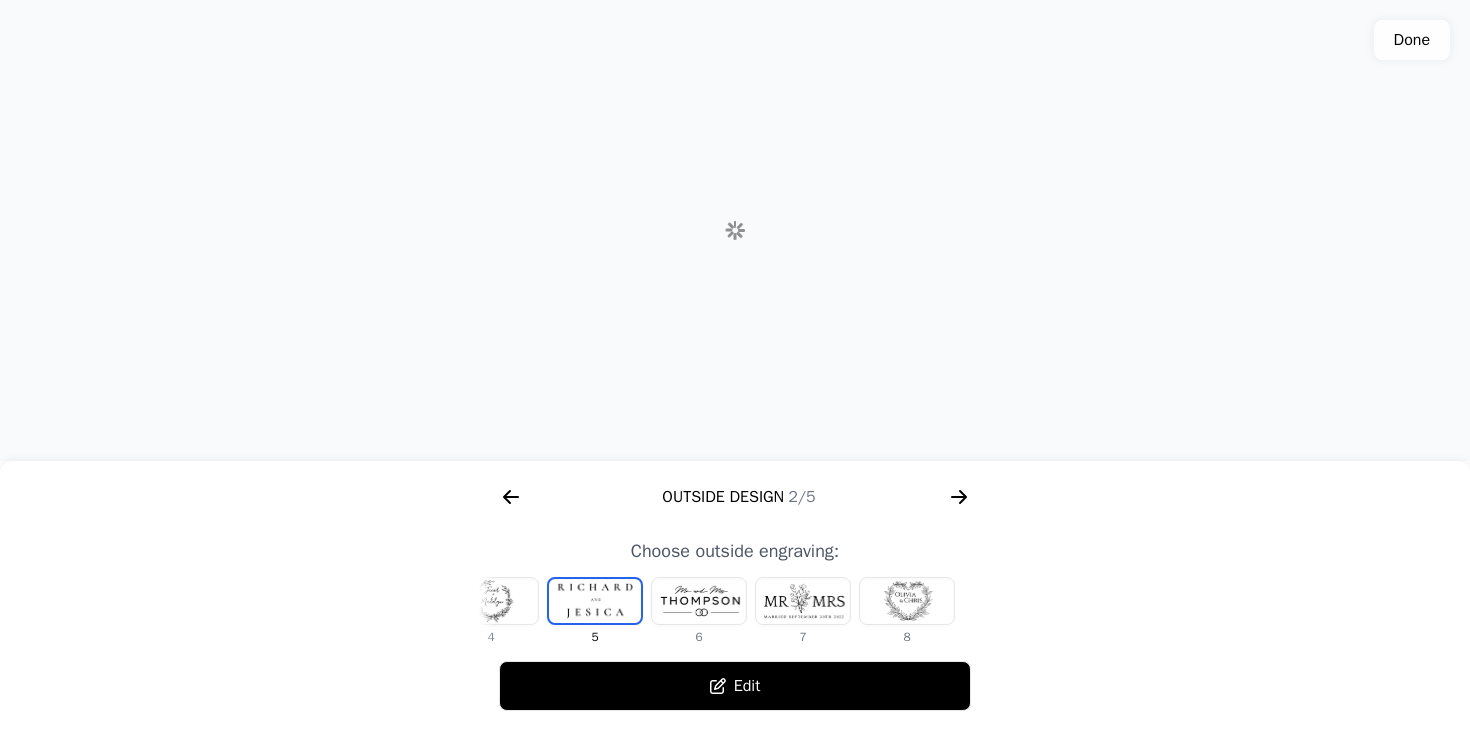 click 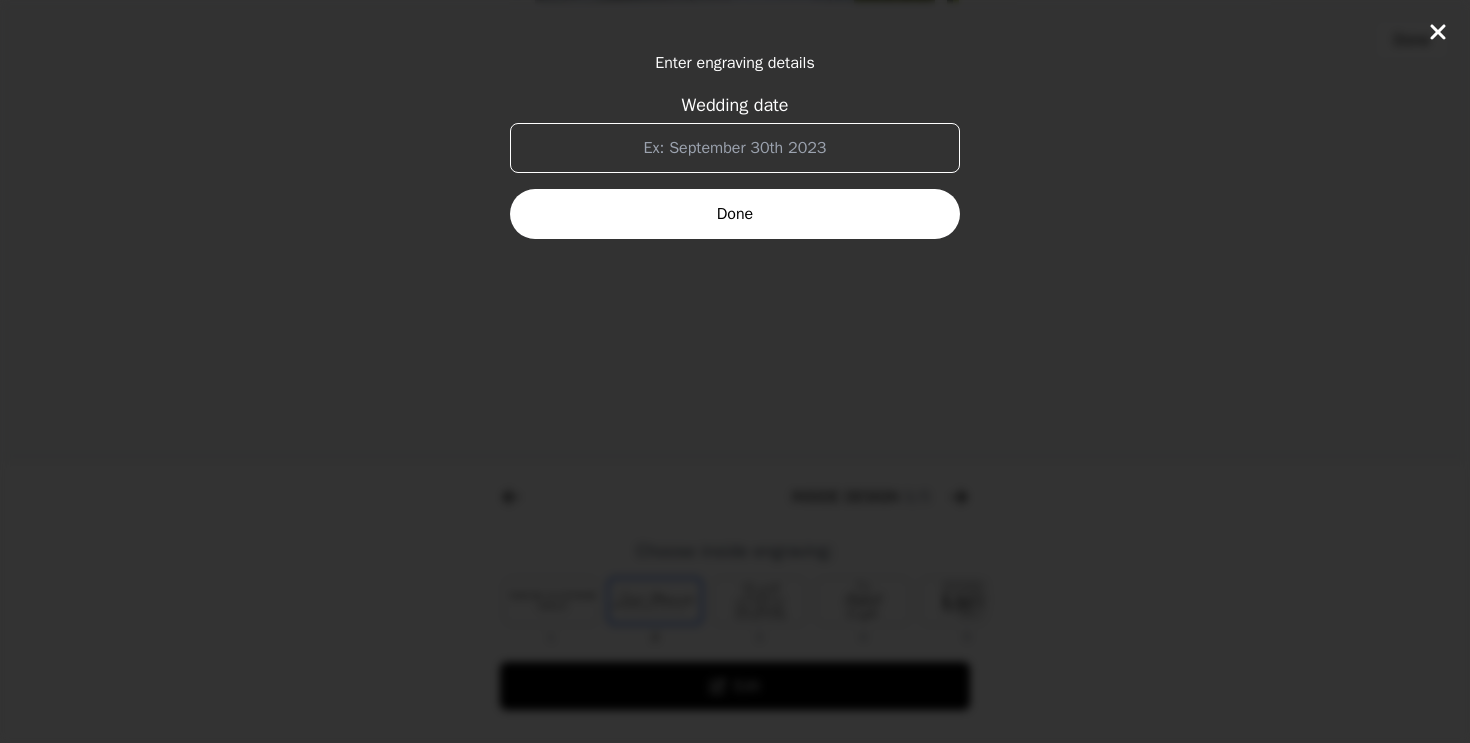 scroll, scrollTop: 0, scrollLeft: 1280, axis: horizontal 